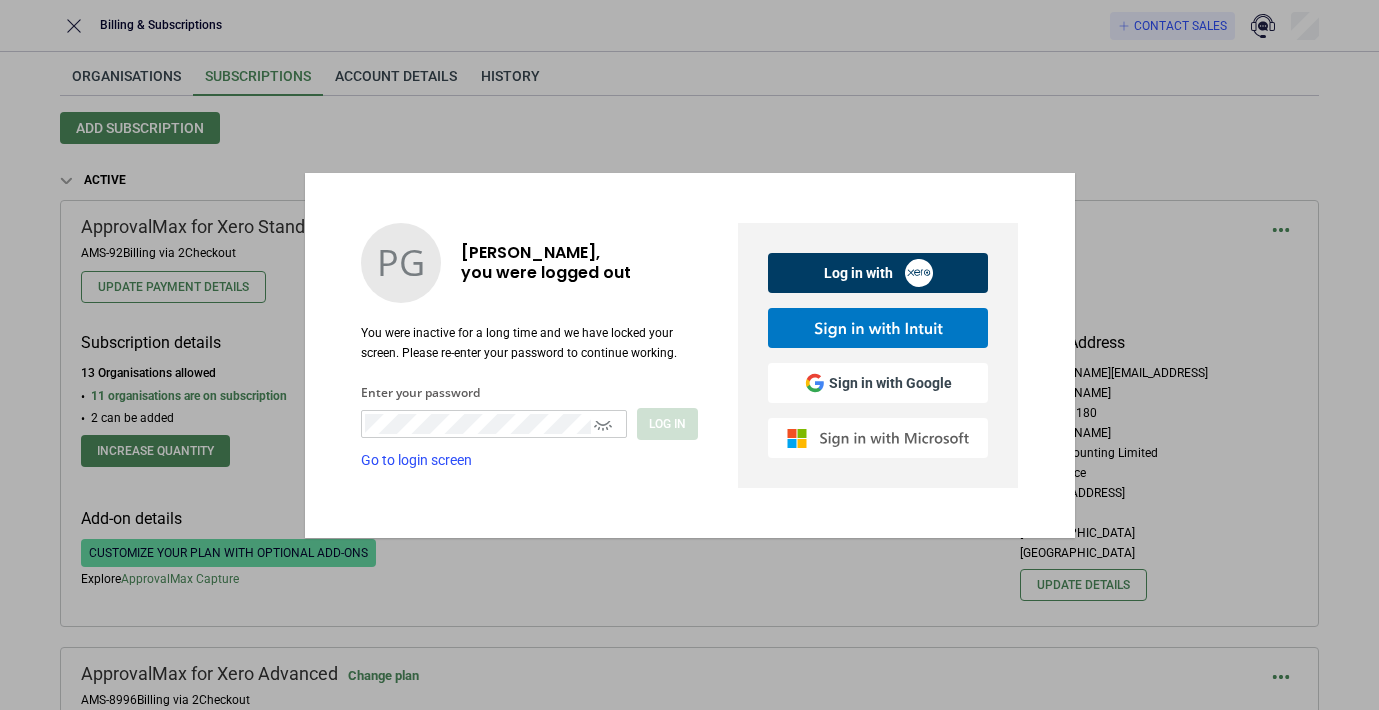 scroll, scrollTop: 0, scrollLeft: 0, axis: both 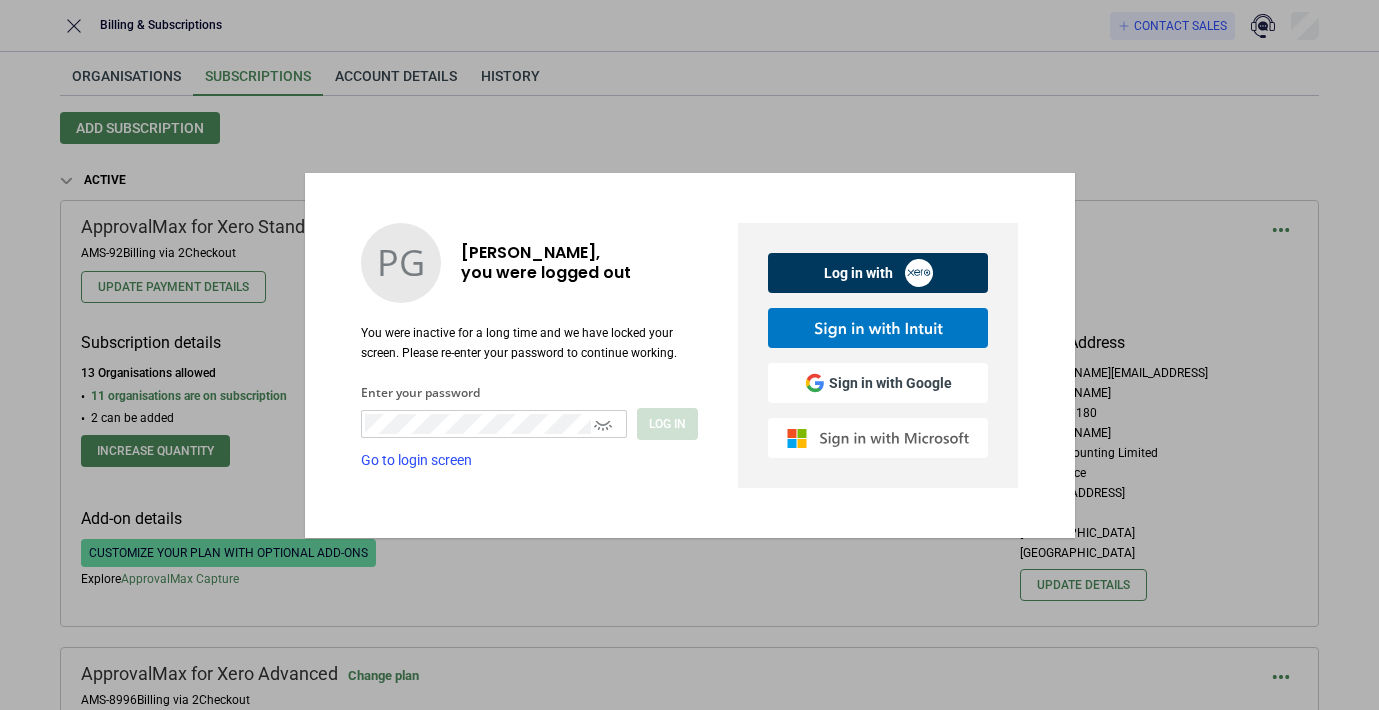 click on "Log in with" at bounding box center (878, 273) 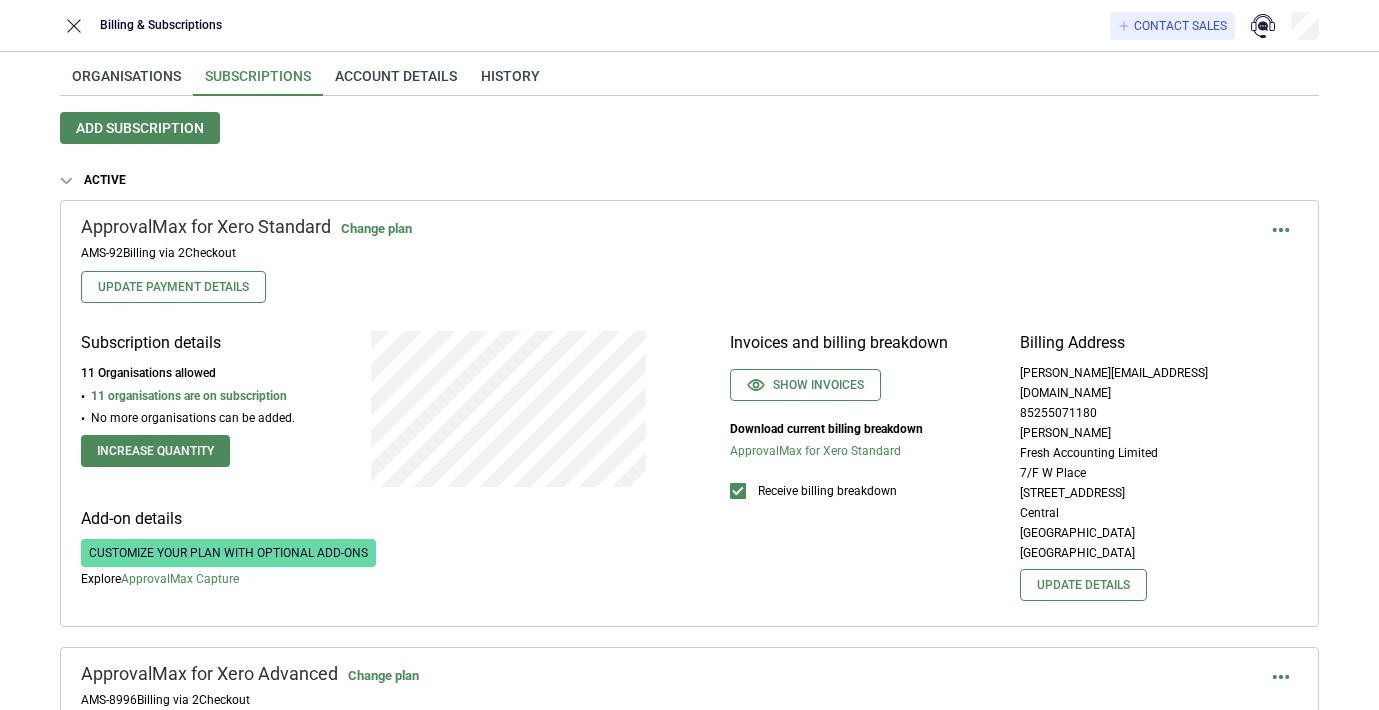 scroll, scrollTop: 0, scrollLeft: 0, axis: both 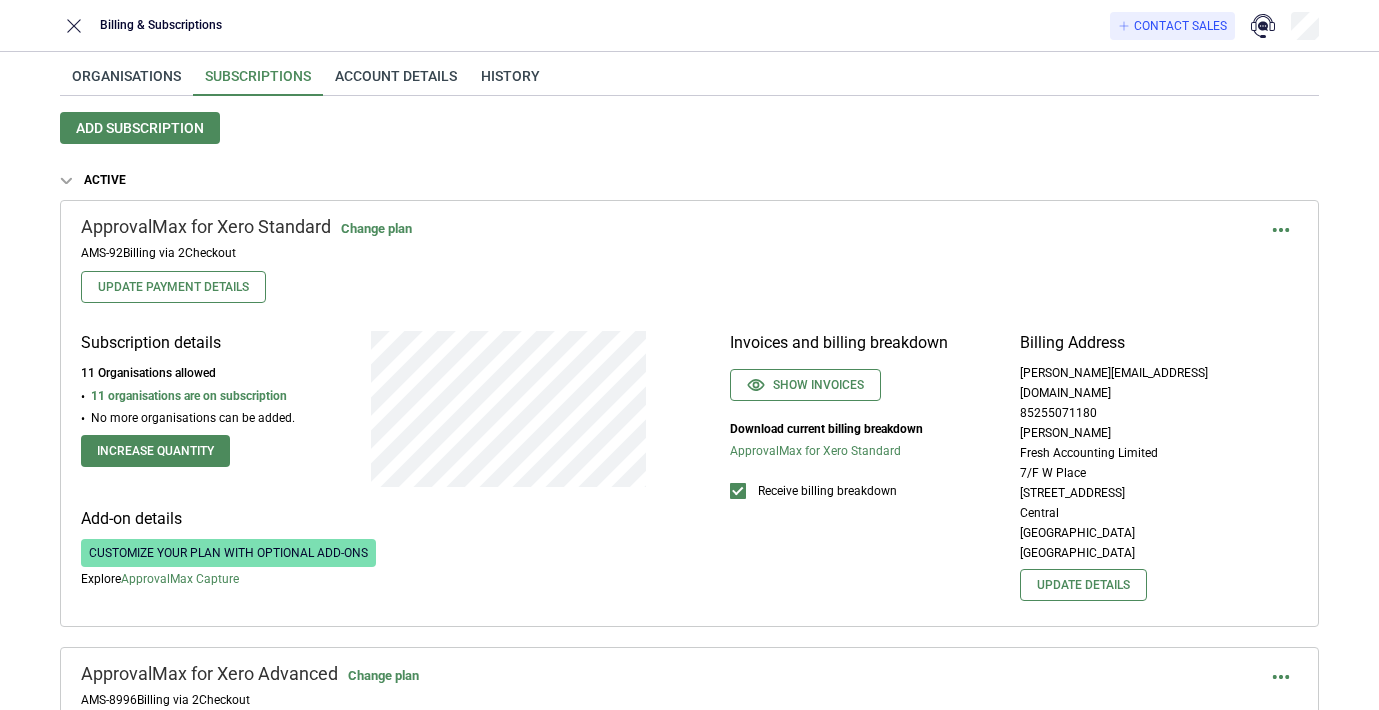 click on "Customize your plan with optional add-ons" at bounding box center [228, 553] 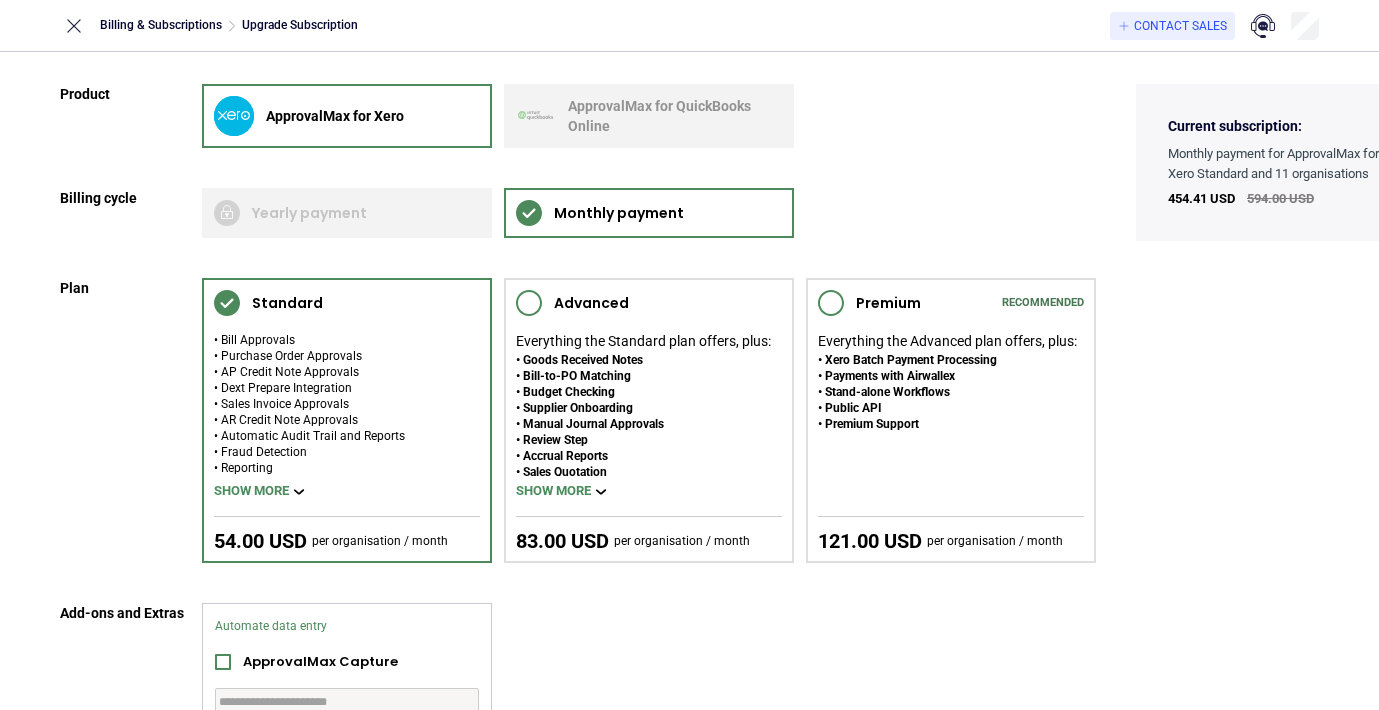 scroll, scrollTop: 190, scrollLeft: 0, axis: vertical 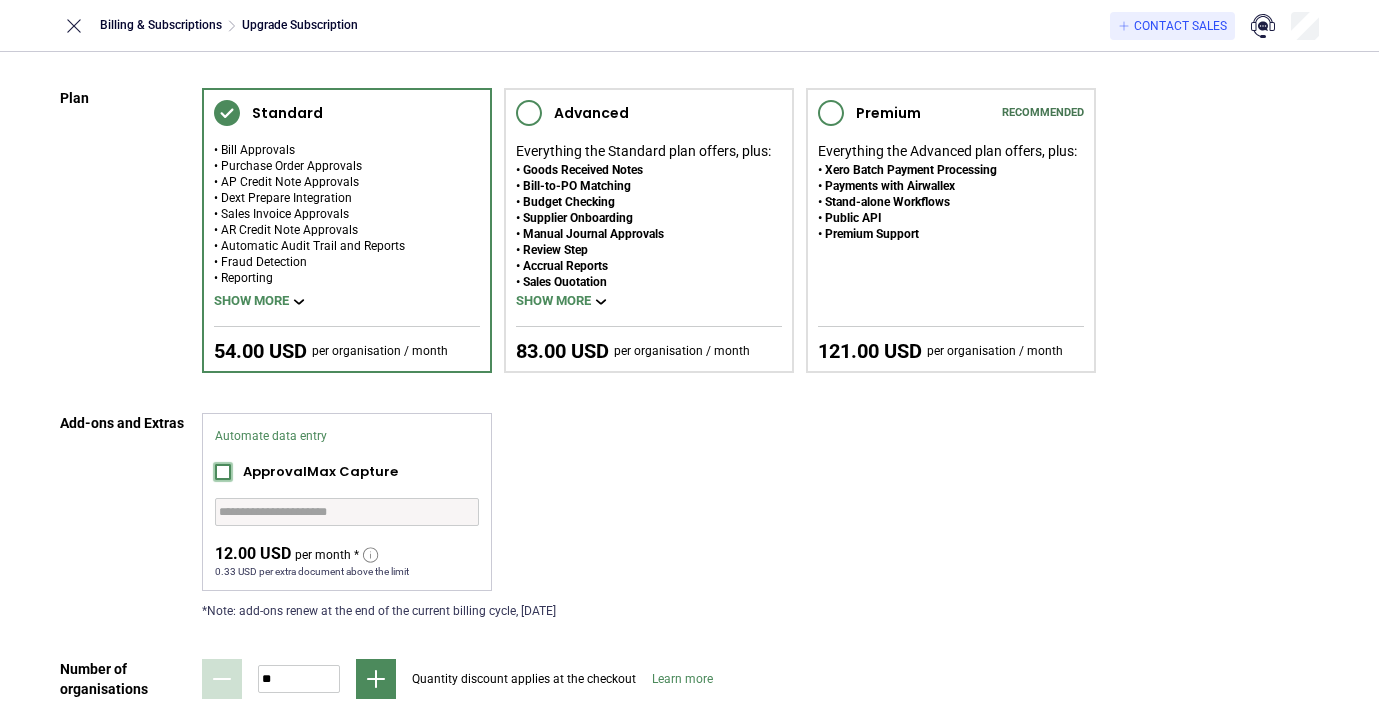 click at bounding box center (223, 472) 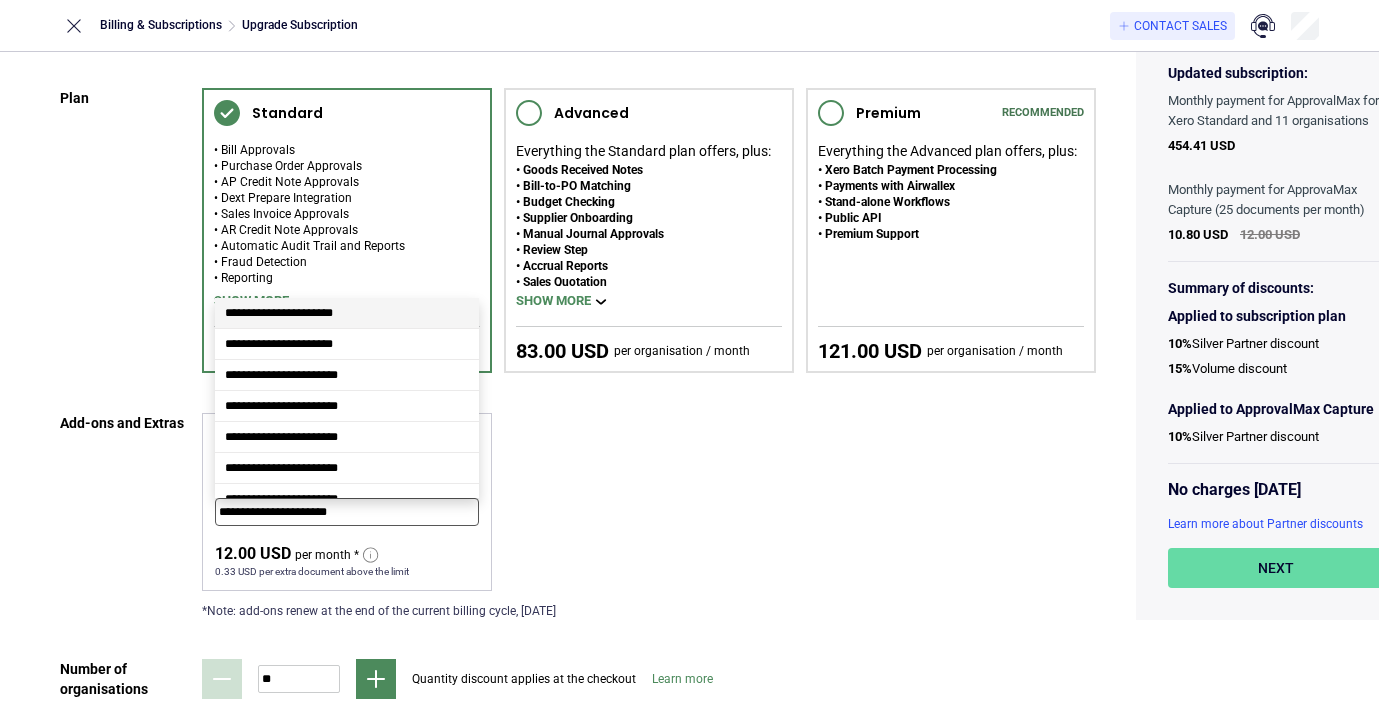 click on "**********" at bounding box center [347, 512] 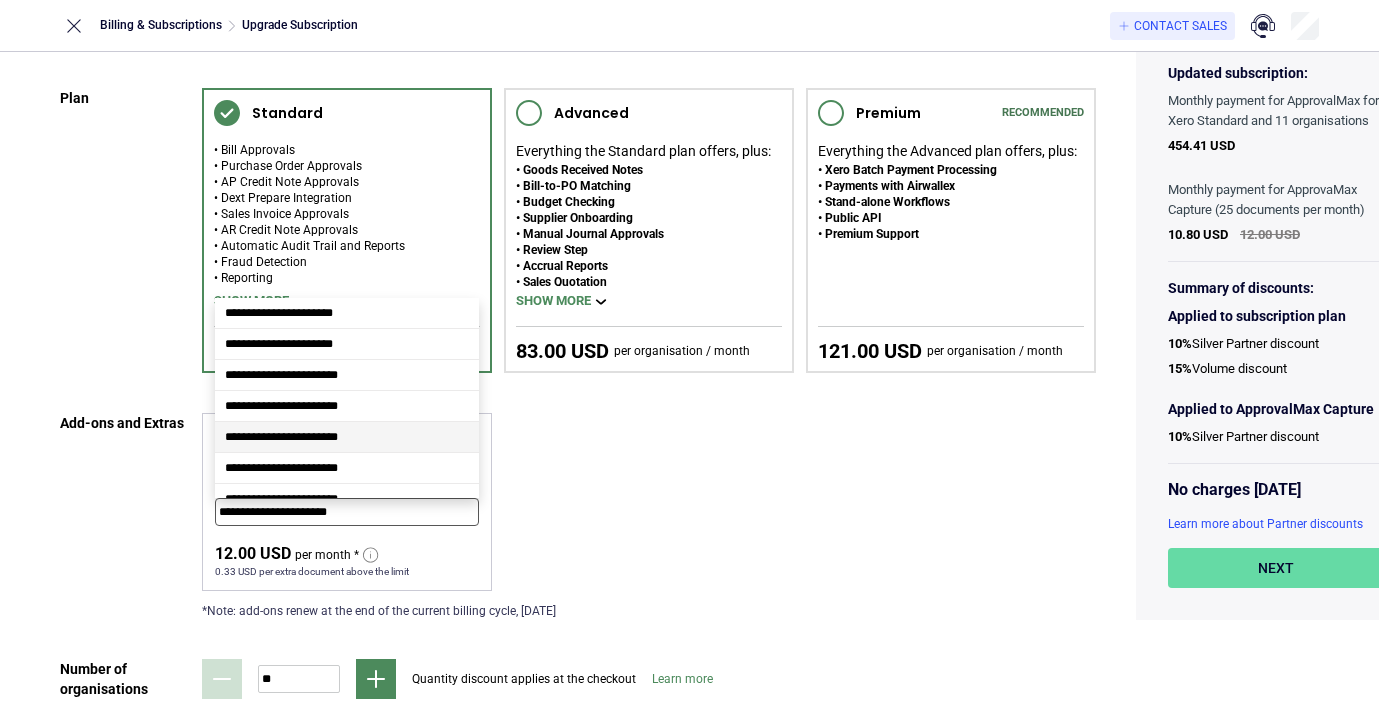 click on "**********" at bounding box center (281, 437) 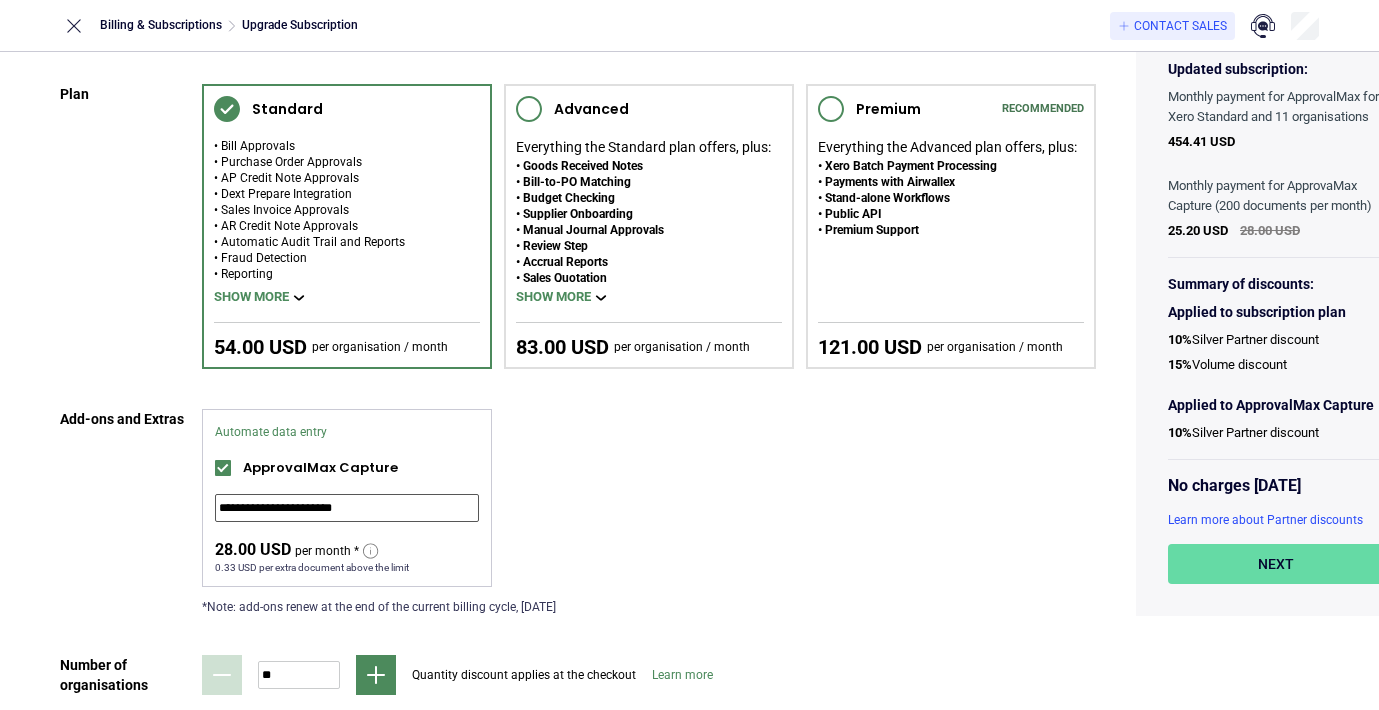 scroll, scrollTop: 198, scrollLeft: 0, axis: vertical 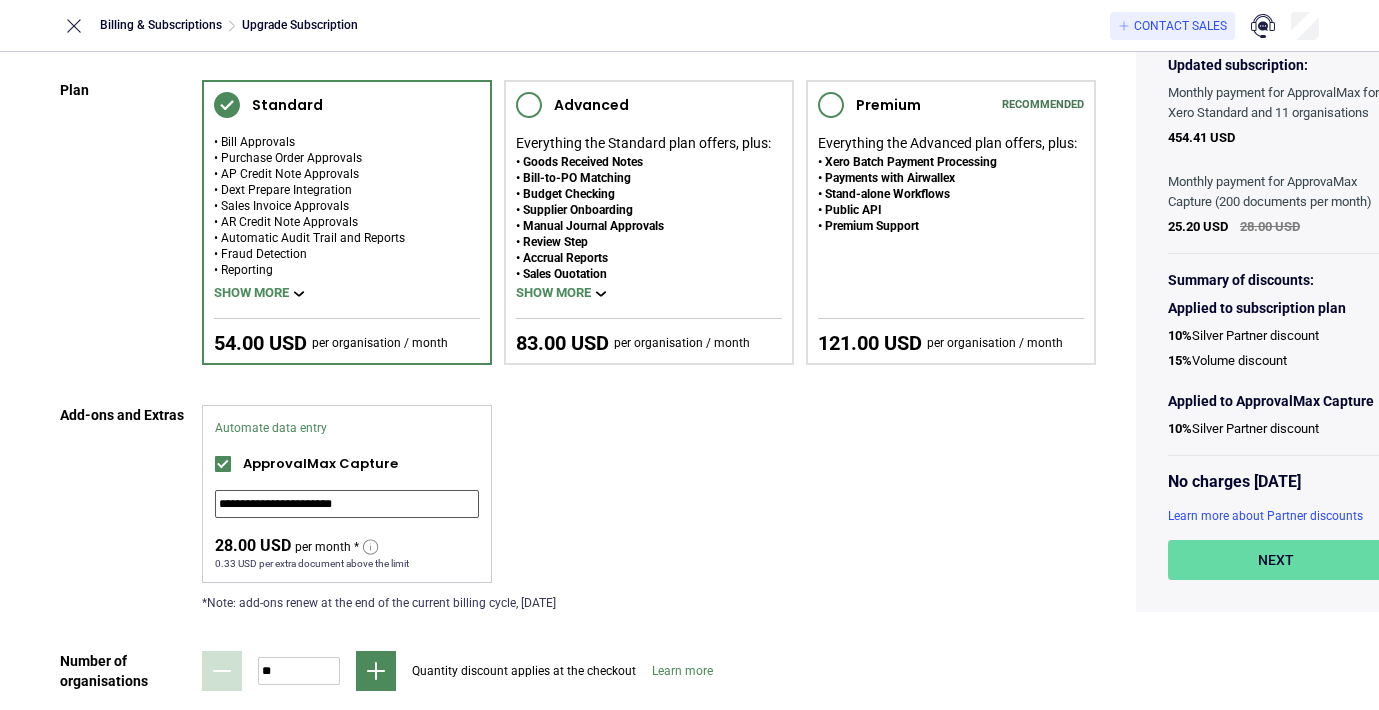 type on "**********" 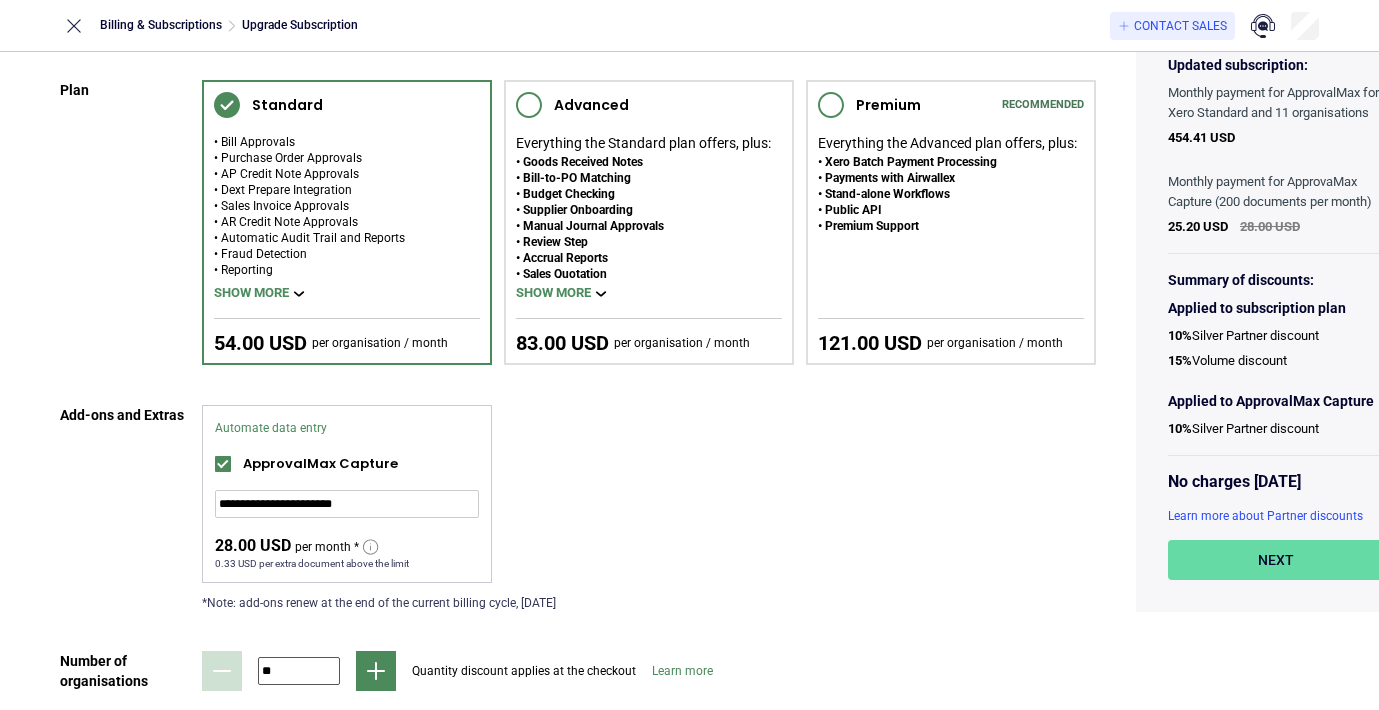 click on "**" at bounding box center [299, 671] 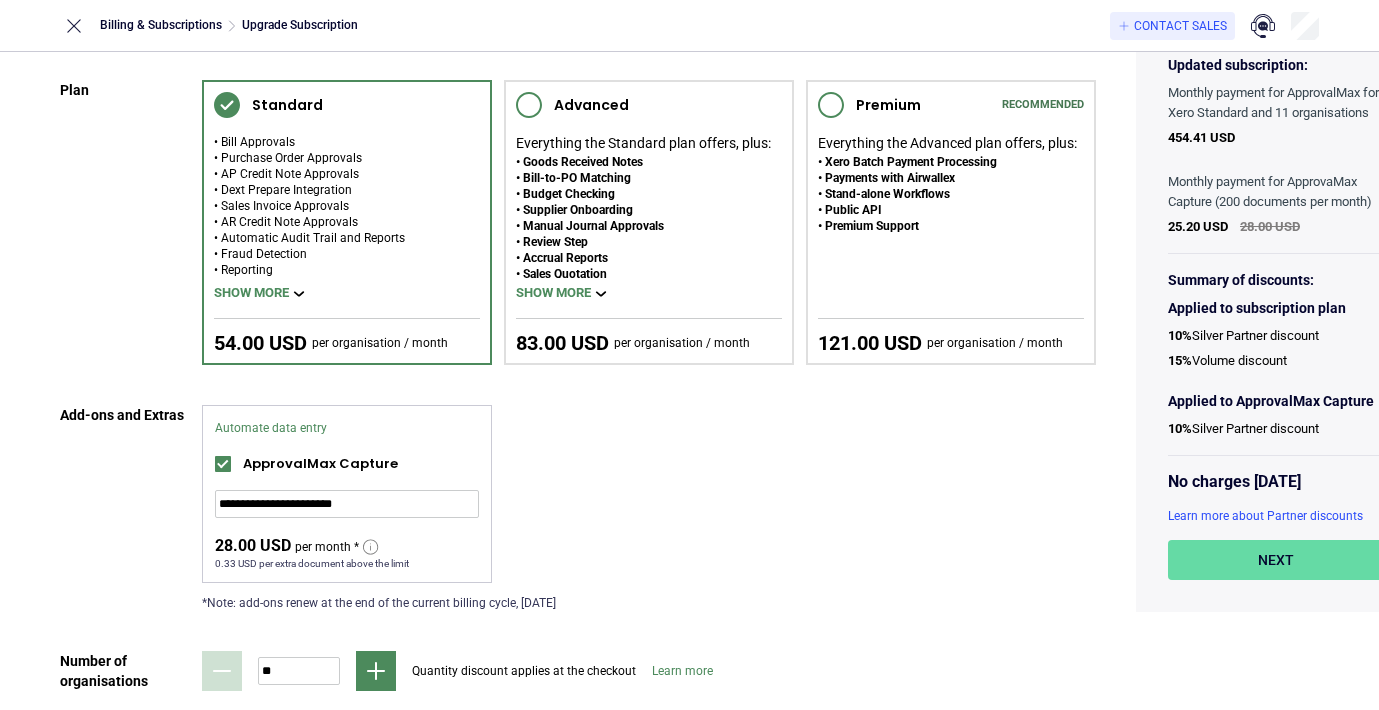 click on "**********" at bounding box center [649, 508] 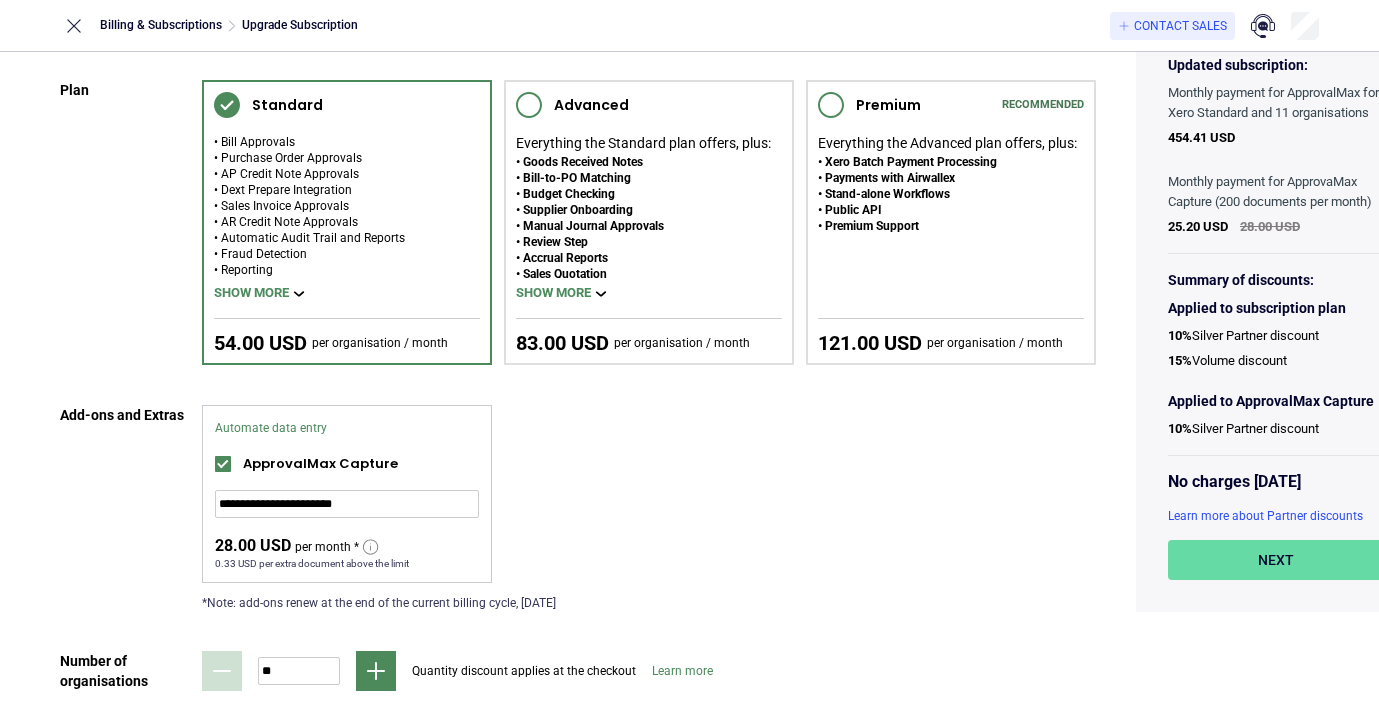scroll, scrollTop: 226, scrollLeft: 0, axis: vertical 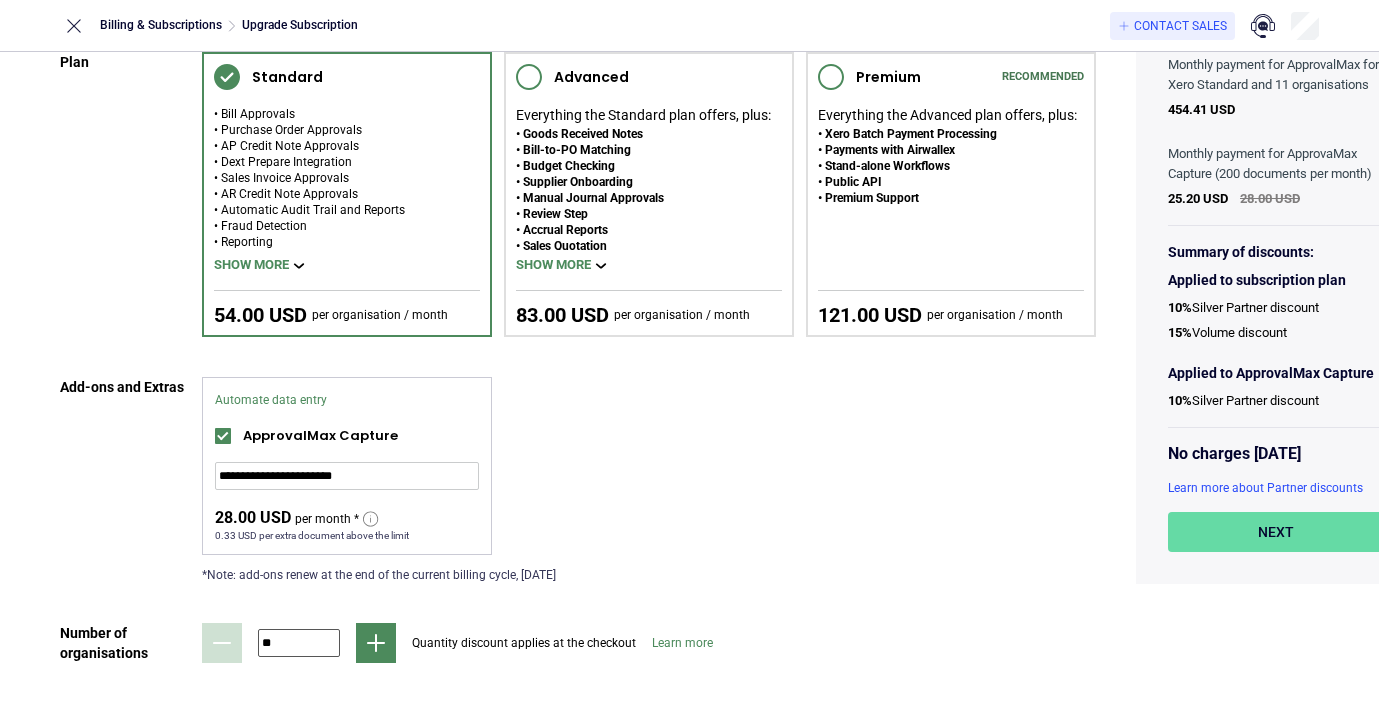 click on "**" at bounding box center (299, 643) 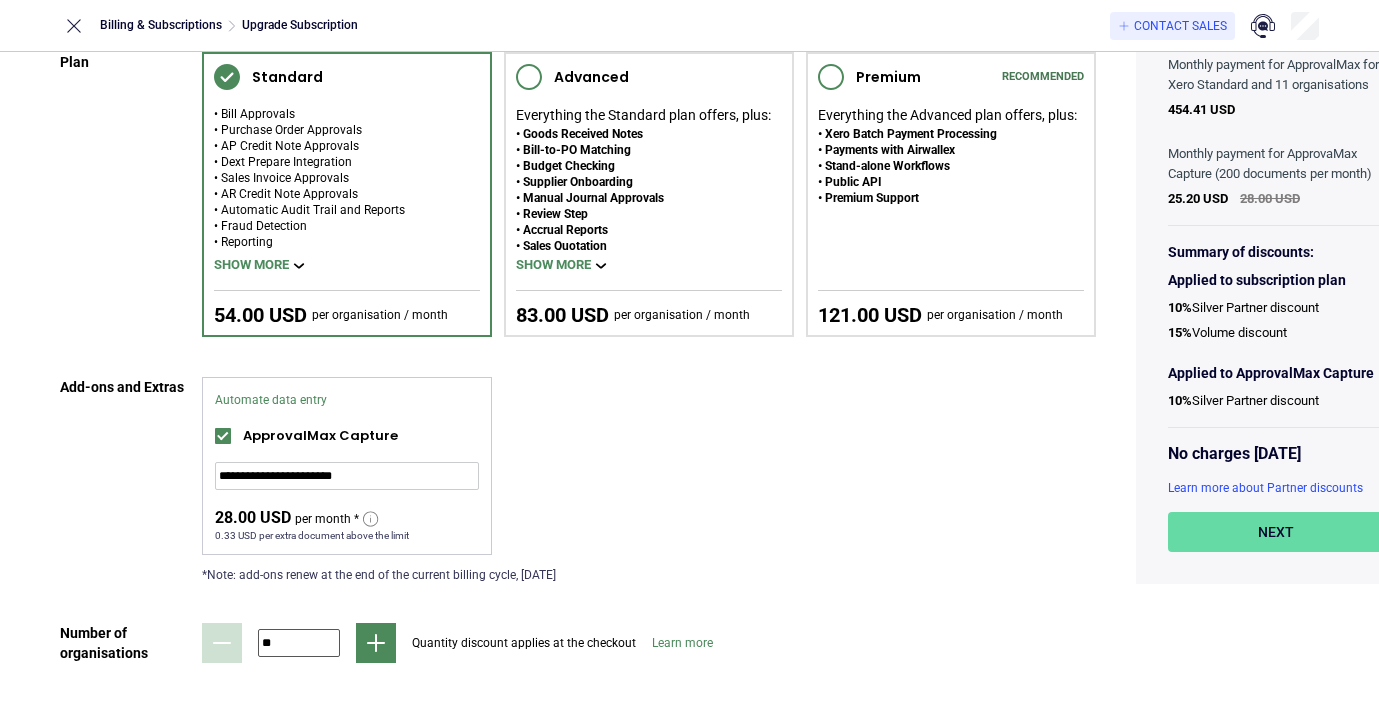 type on "*" 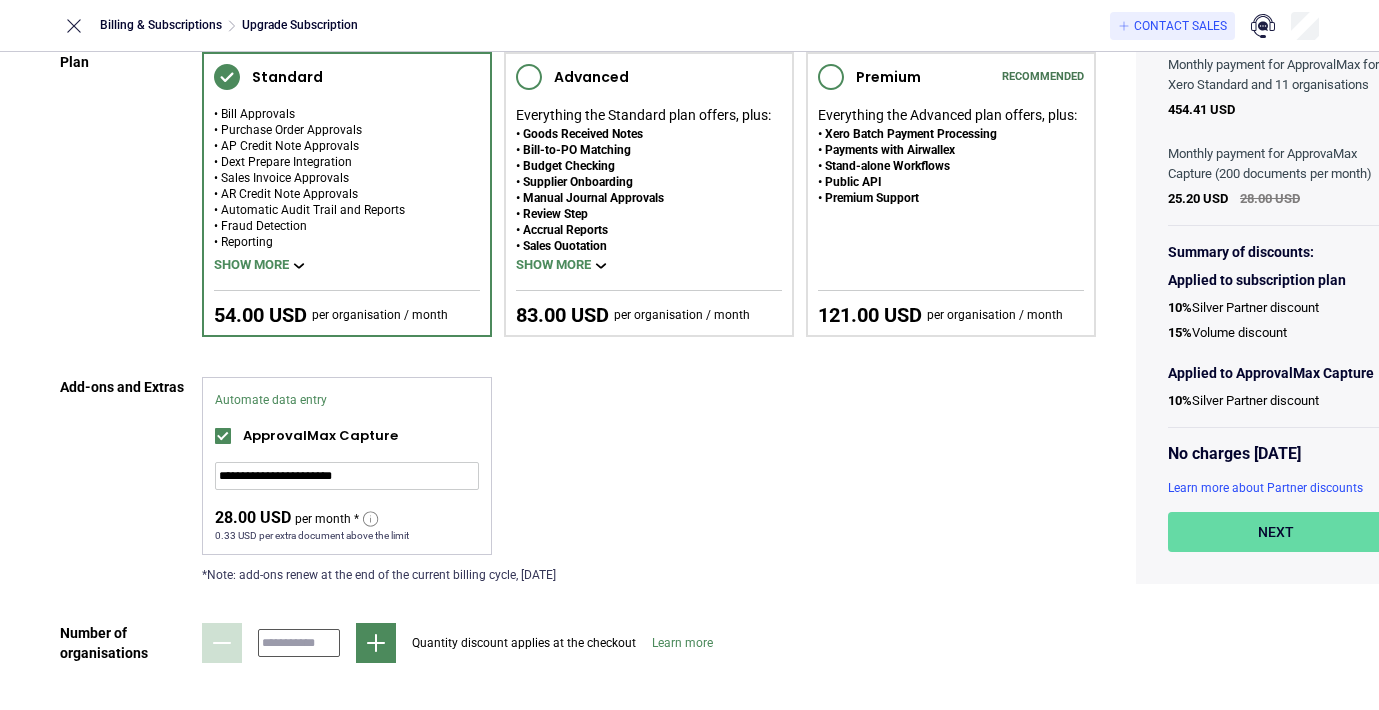 type 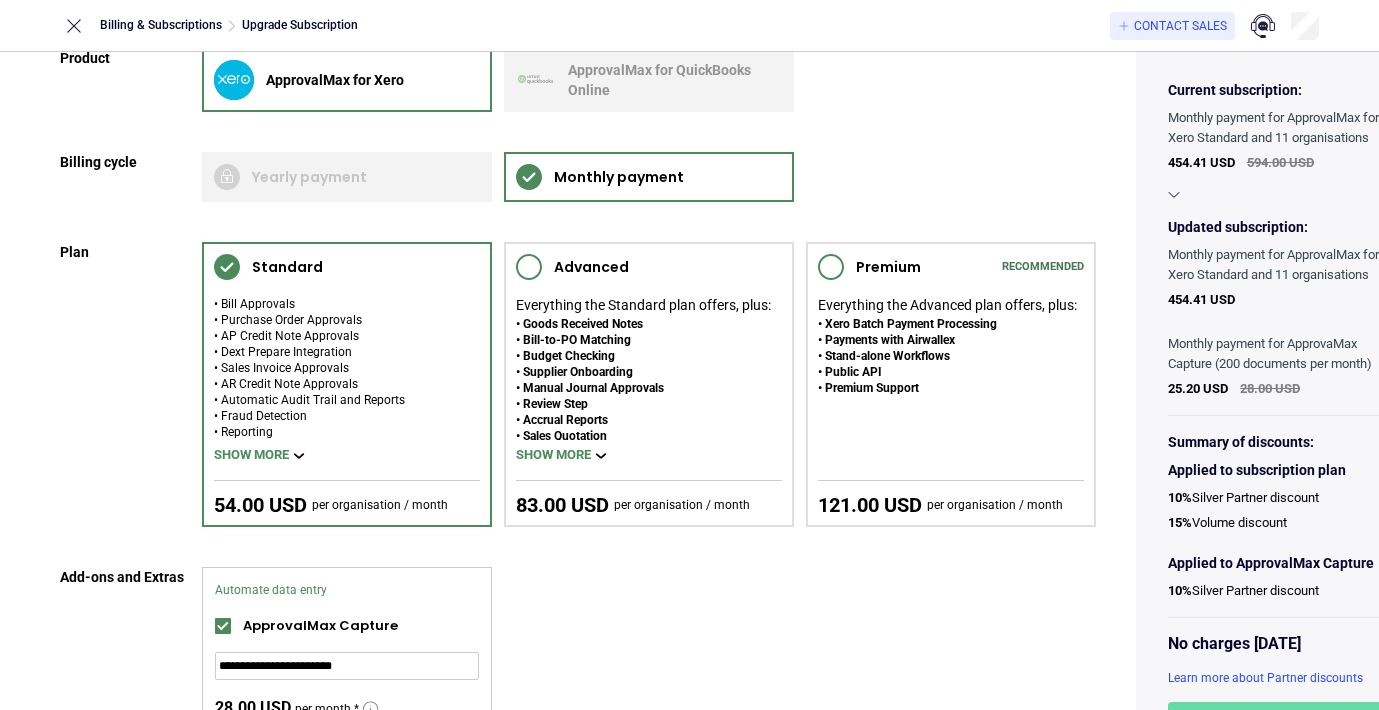 scroll, scrollTop: 132, scrollLeft: 0, axis: vertical 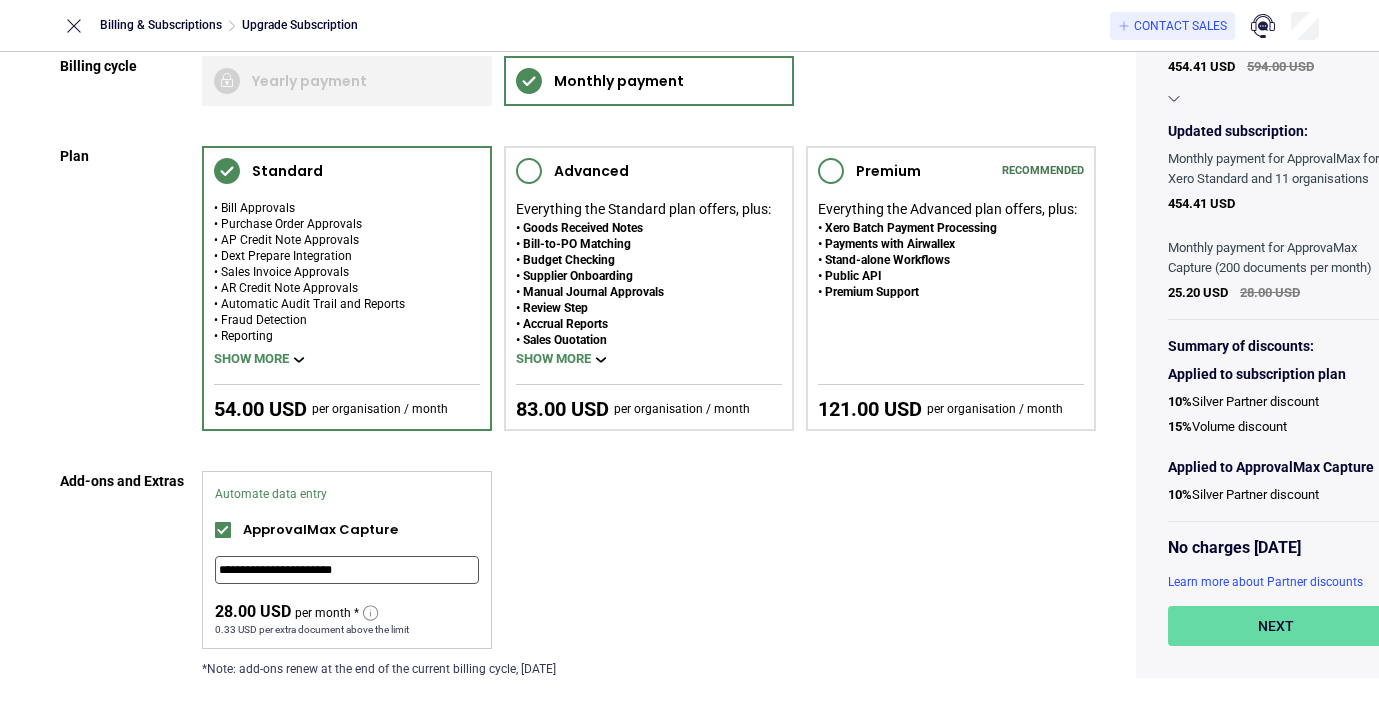 click on "**********" at bounding box center (347, 570) 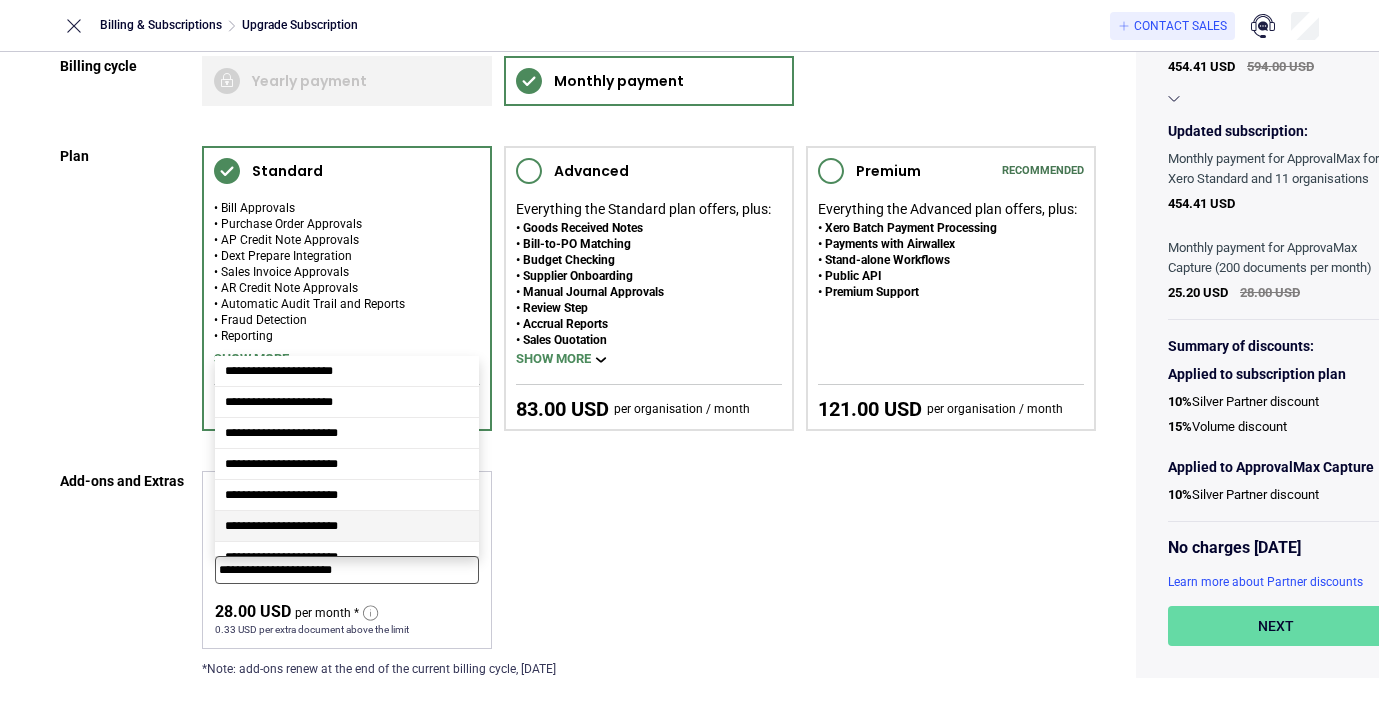 click on "**********" at bounding box center [281, 526] 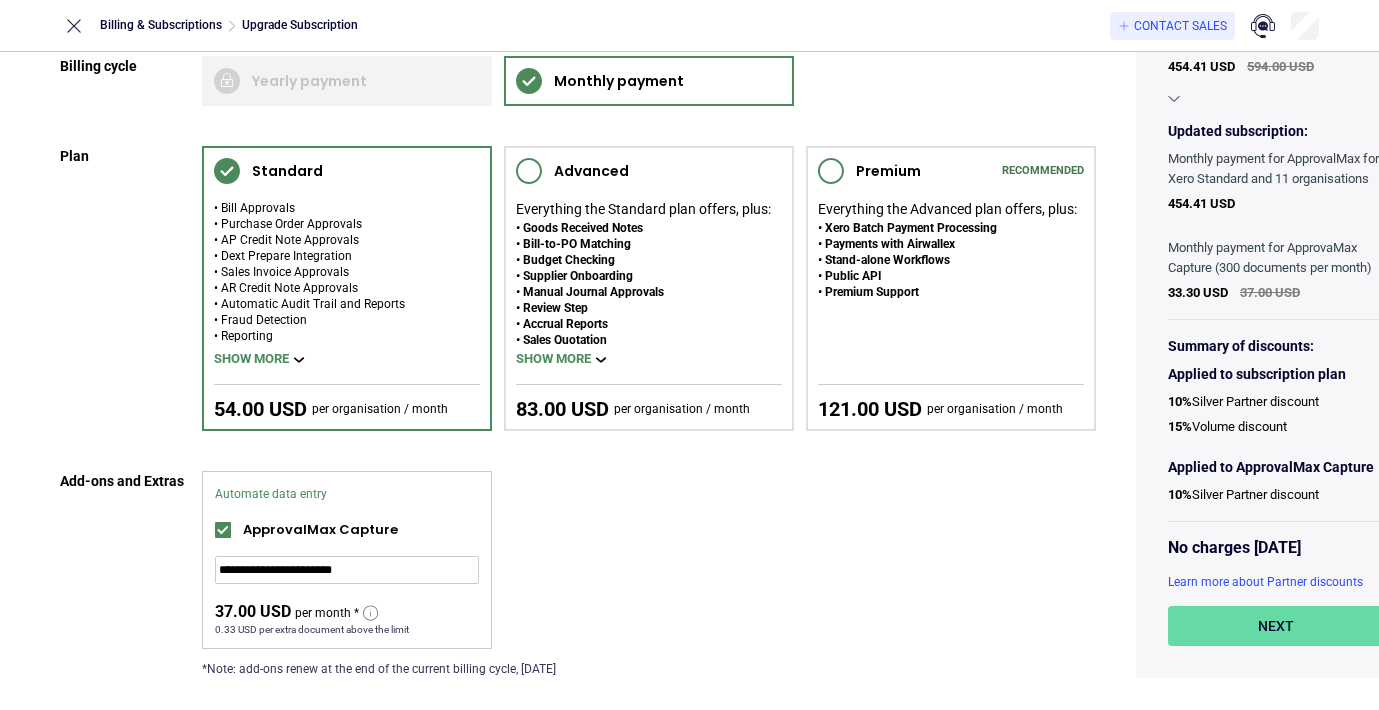 click on "ApprovalMax Capture" at bounding box center (361, 530) 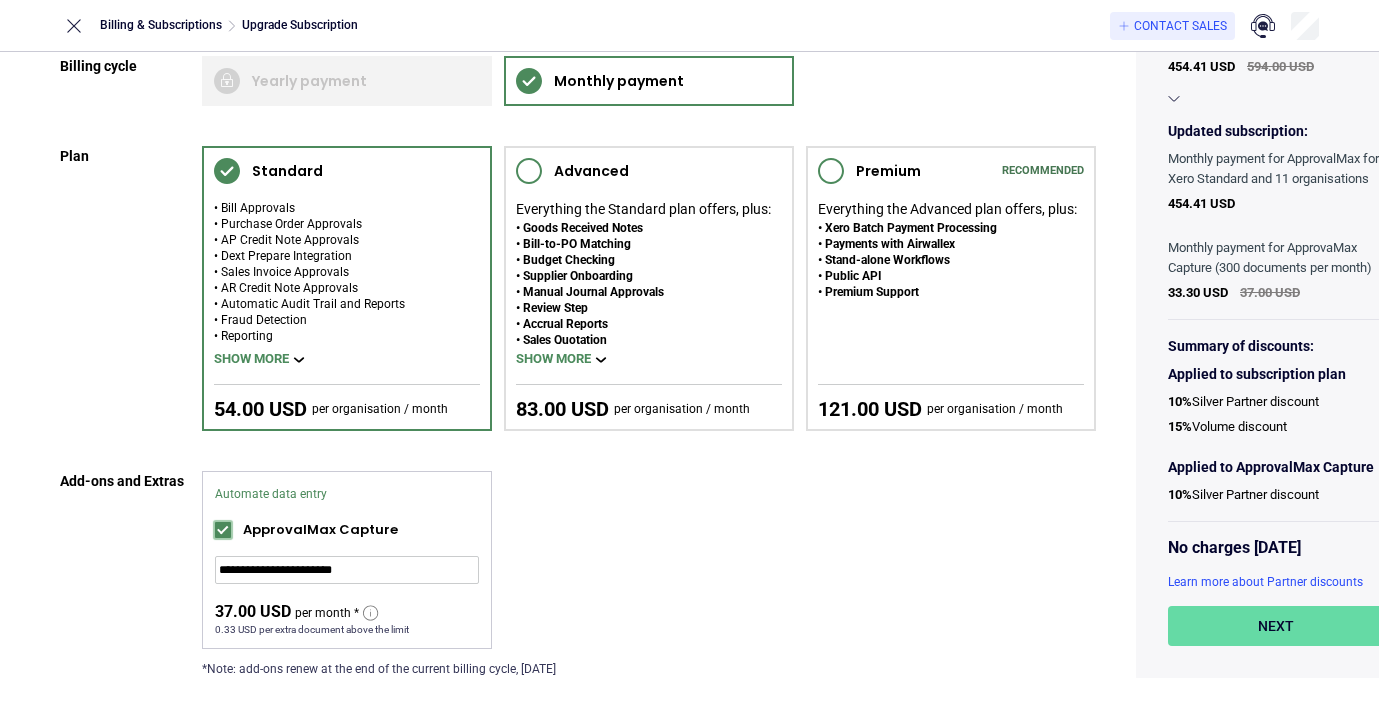 type on "**********" 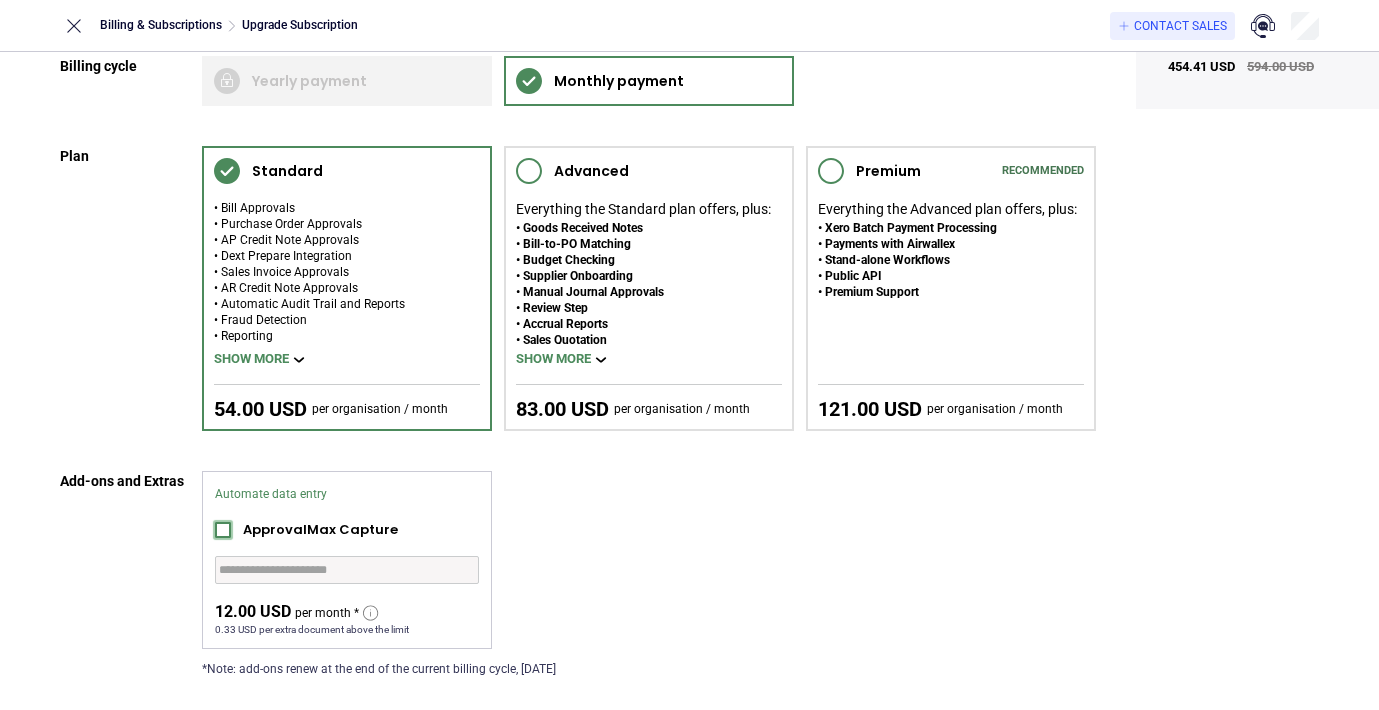 click at bounding box center [223, 530] 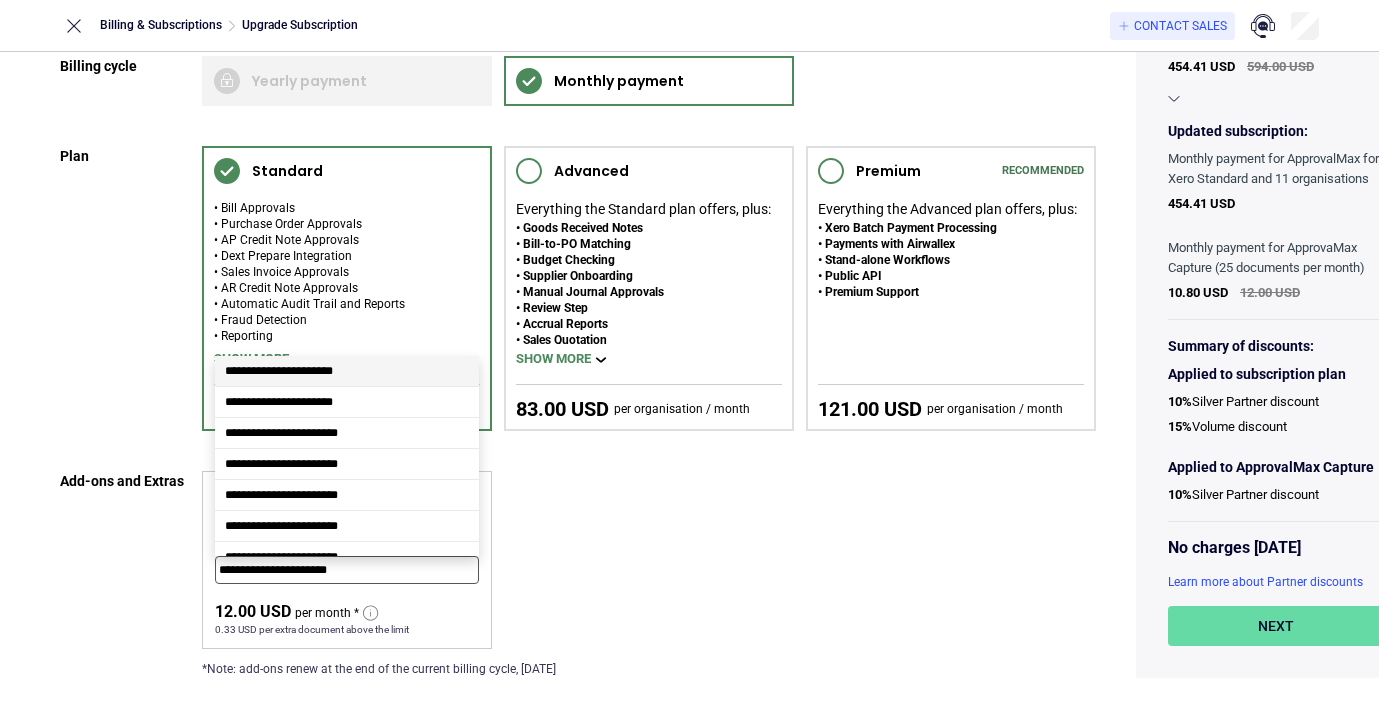 click on "**********" at bounding box center (347, 570) 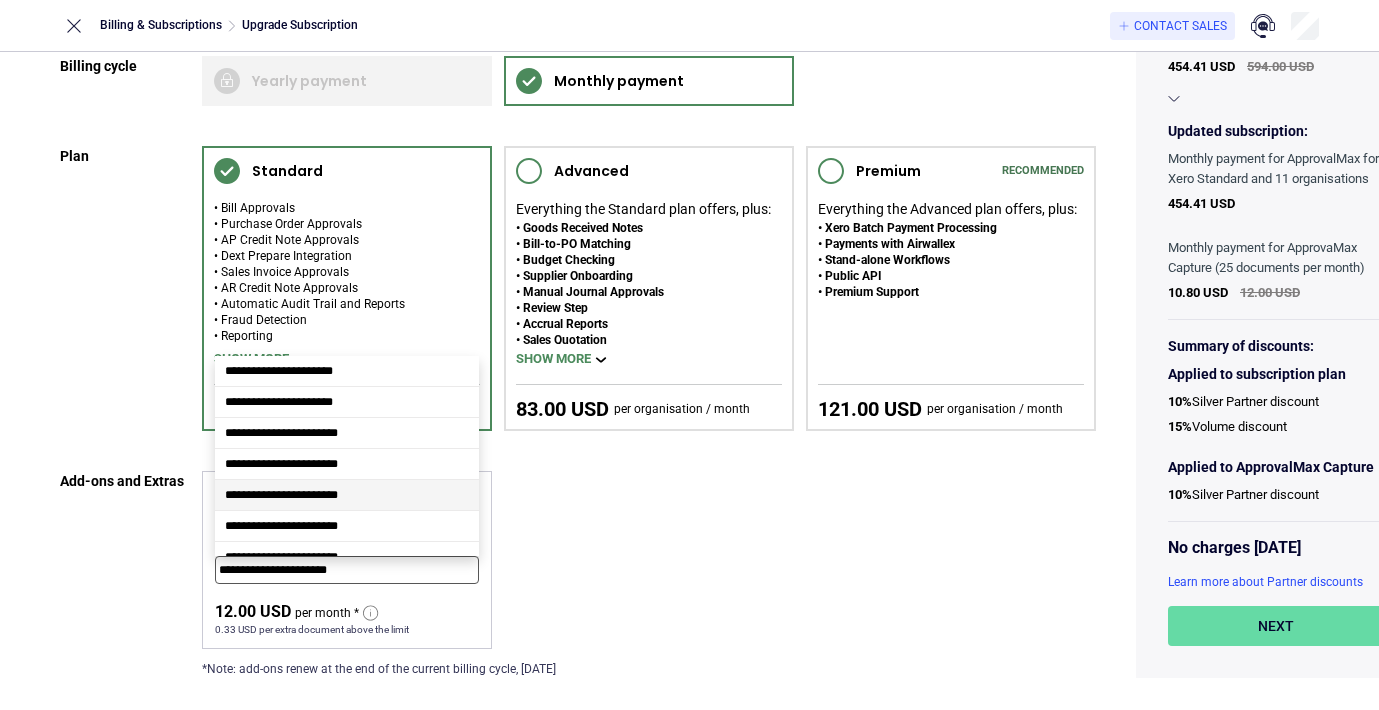 click on "**********" at bounding box center (281, 495) 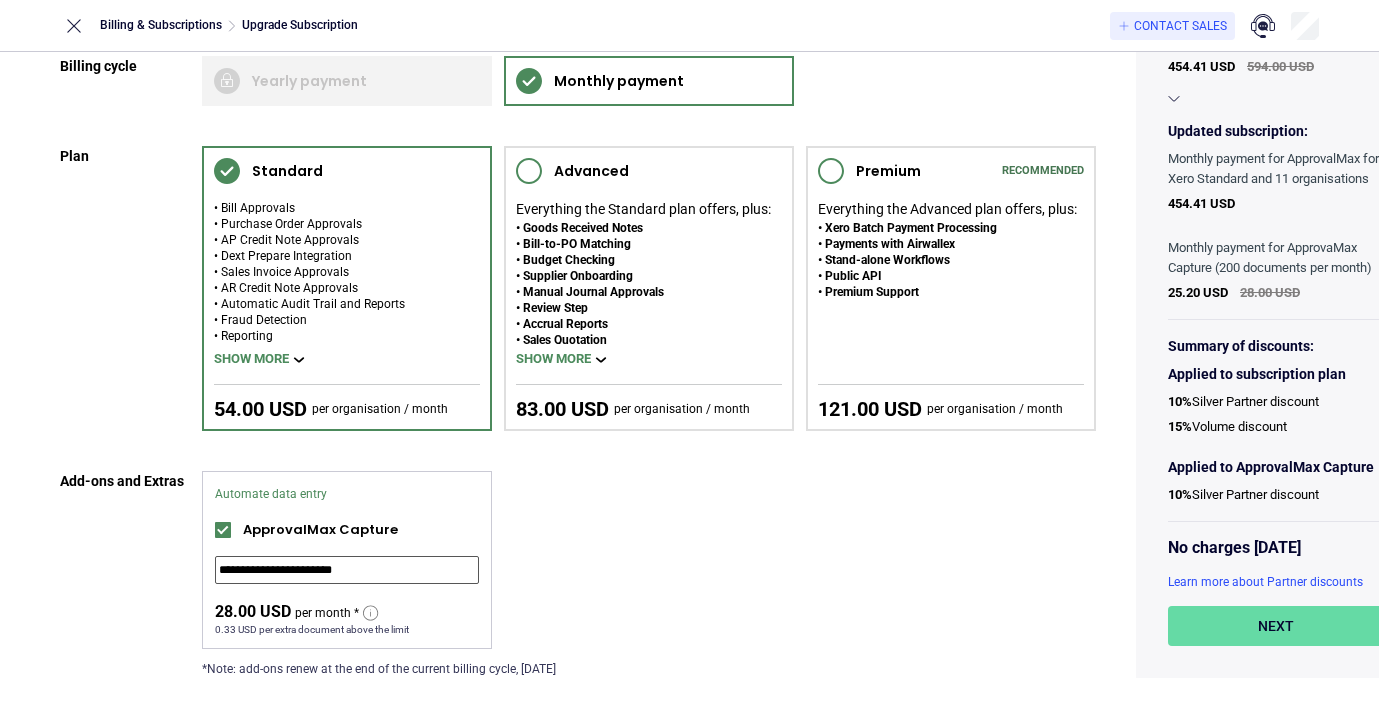 scroll, scrollTop: 267, scrollLeft: 0, axis: vertical 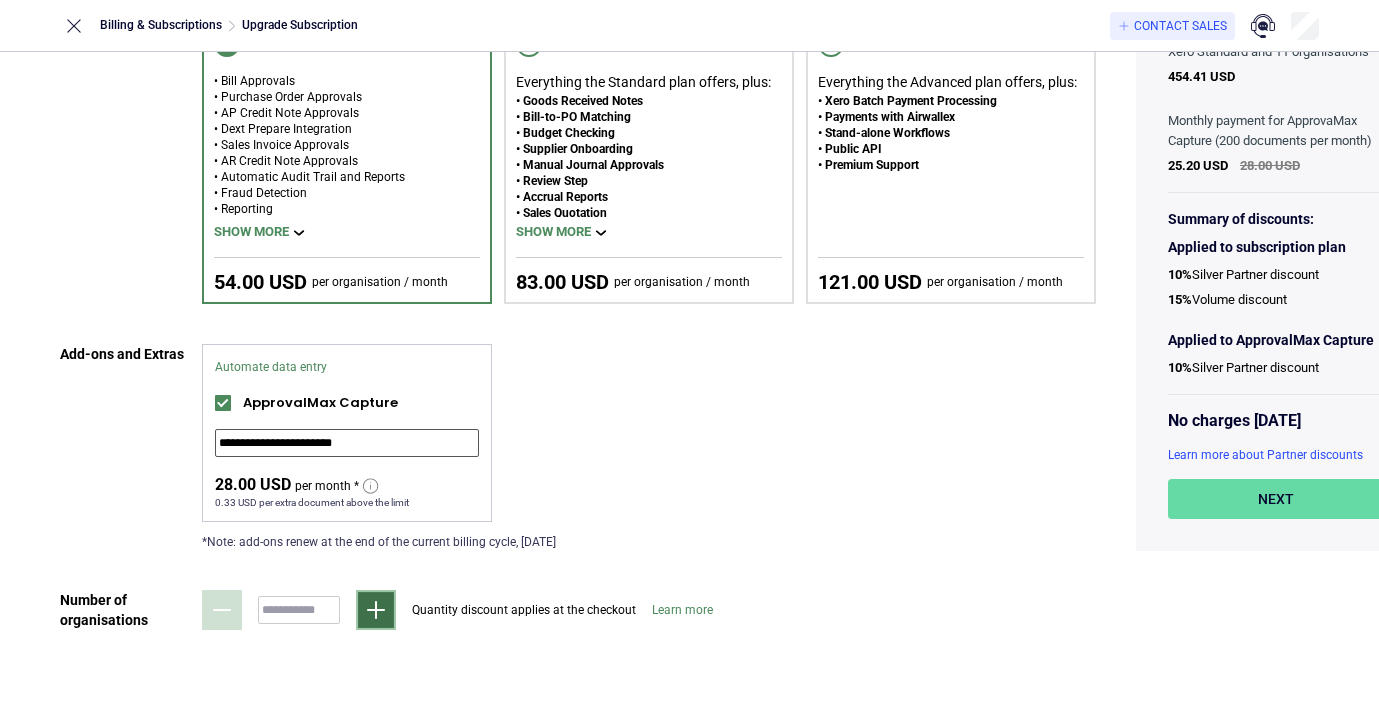 type on "**********" 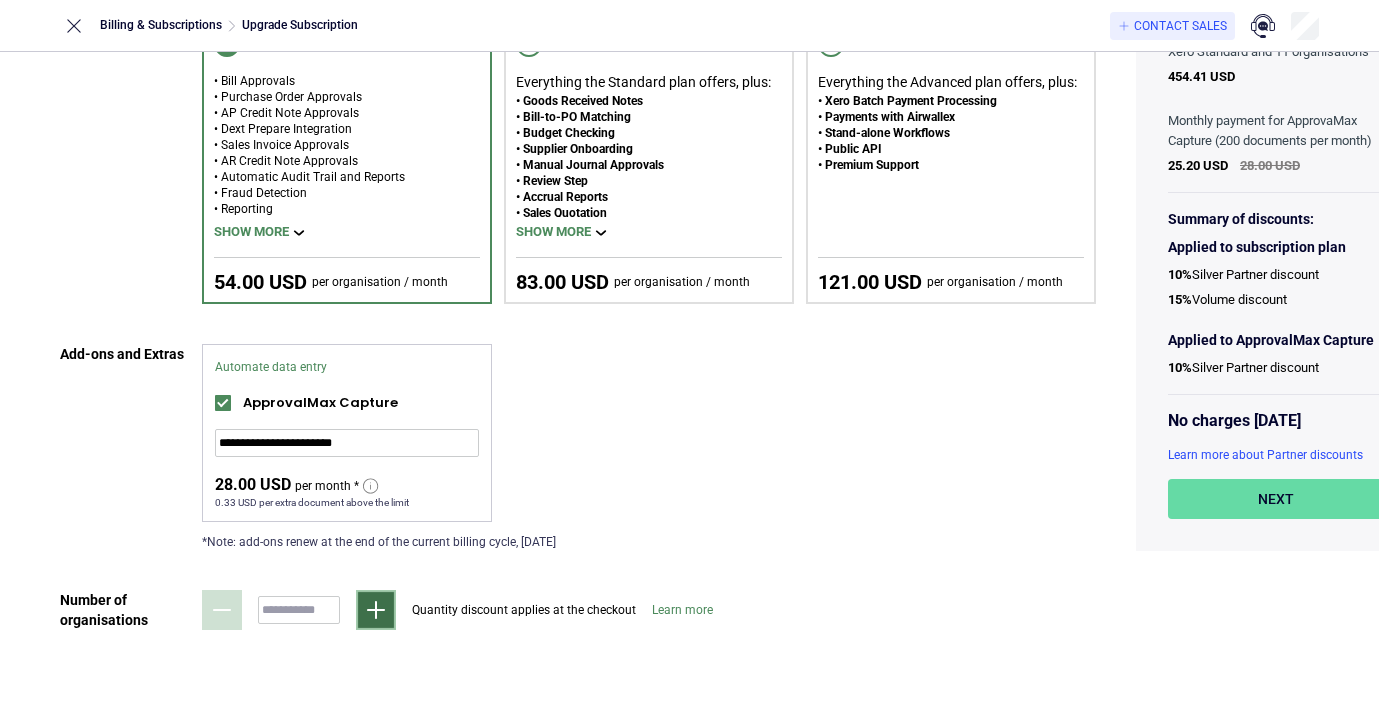 click at bounding box center (376, 610) 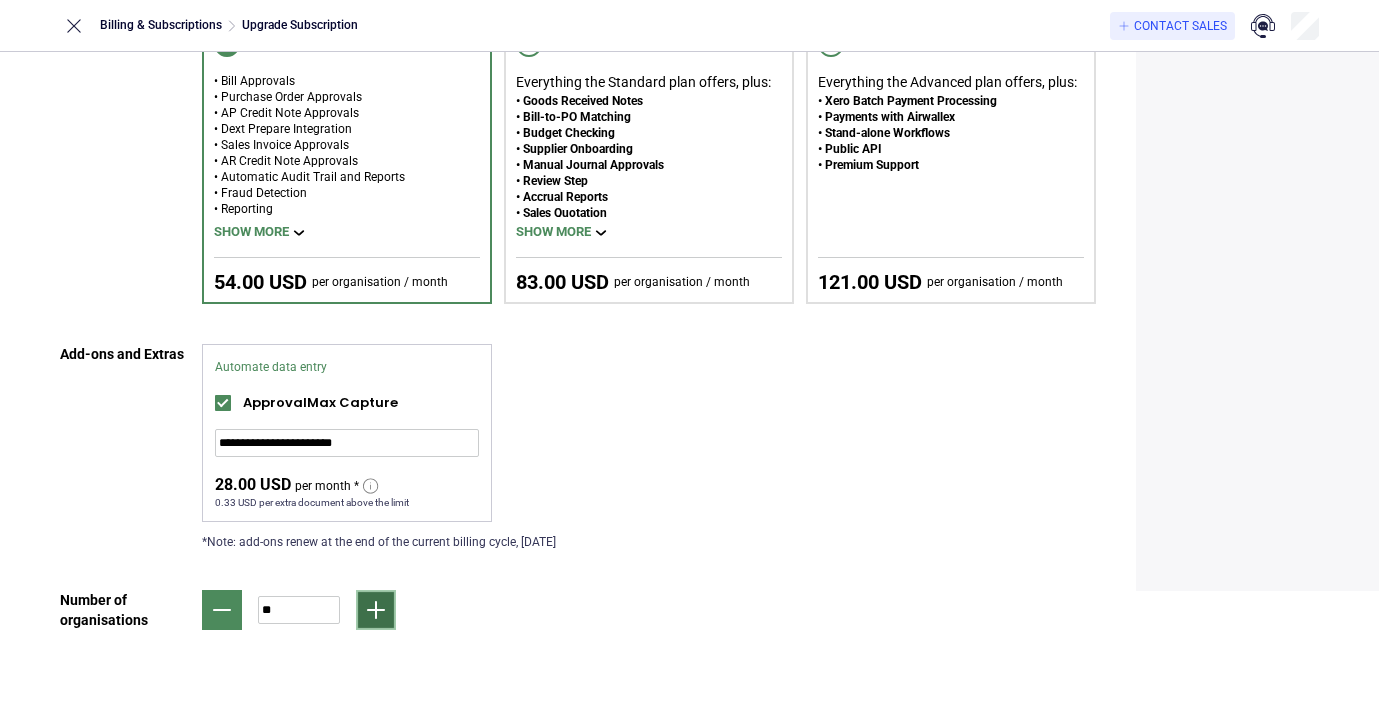 click at bounding box center [376, 610] 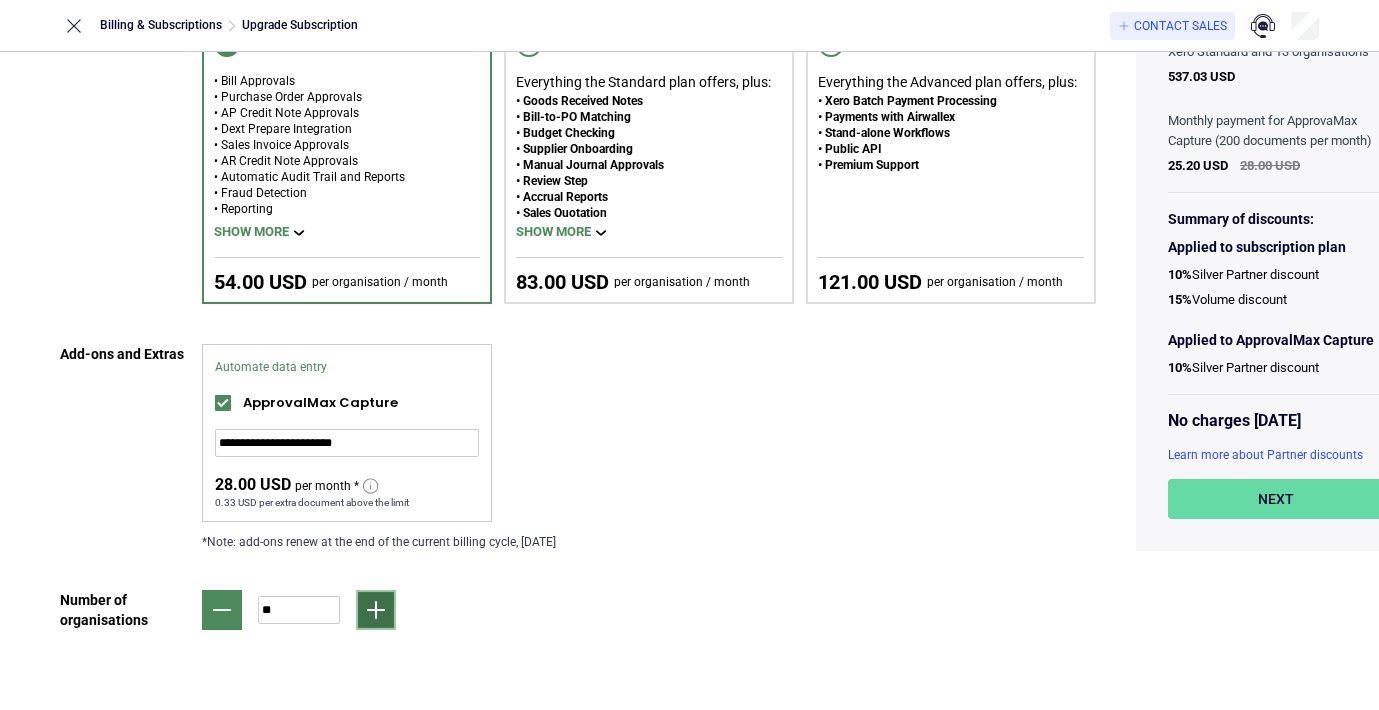 click at bounding box center [376, 610] 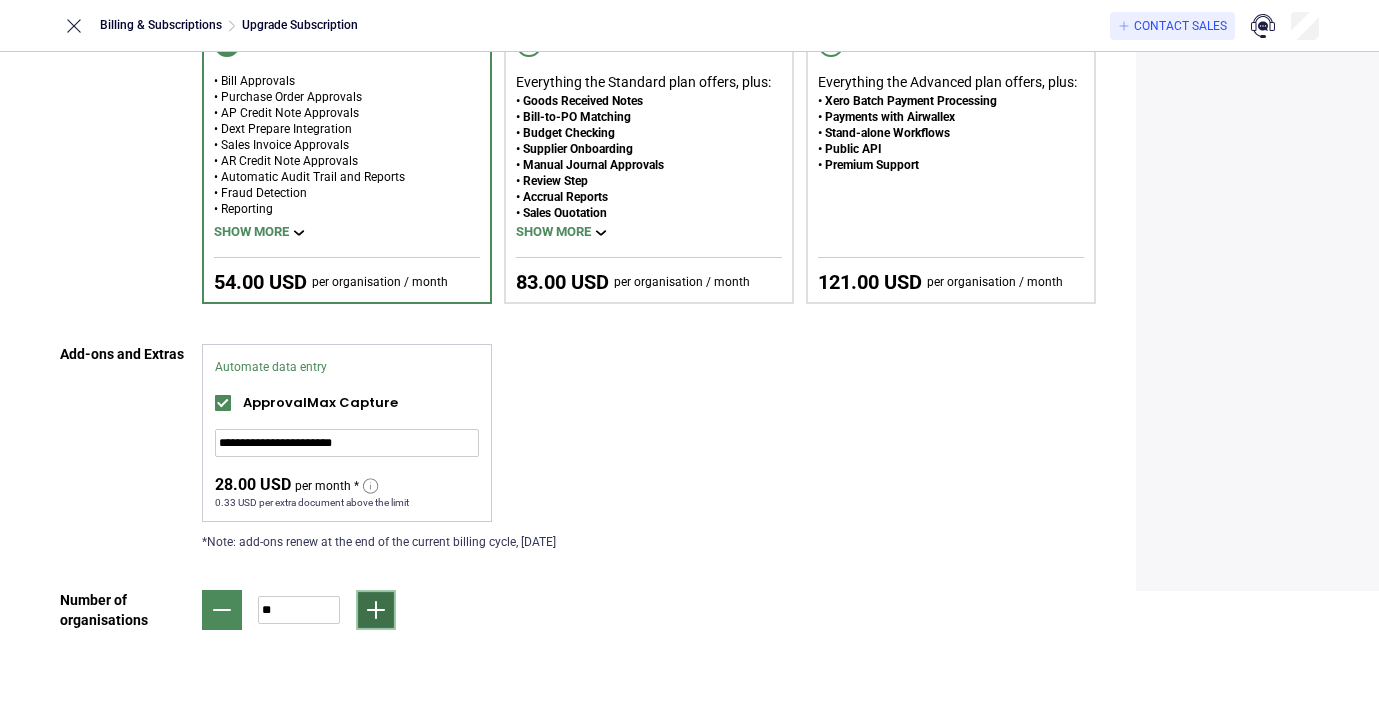 click at bounding box center (376, 610) 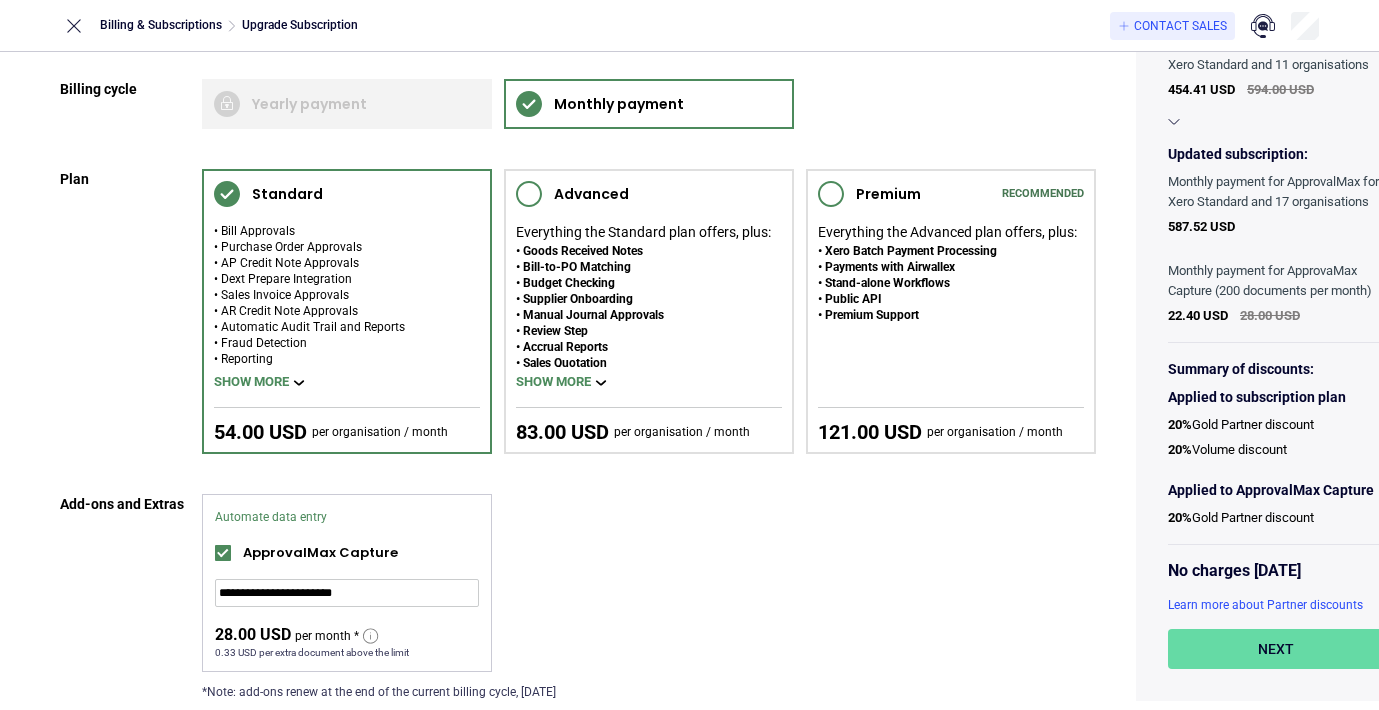 scroll, scrollTop: 267, scrollLeft: 0, axis: vertical 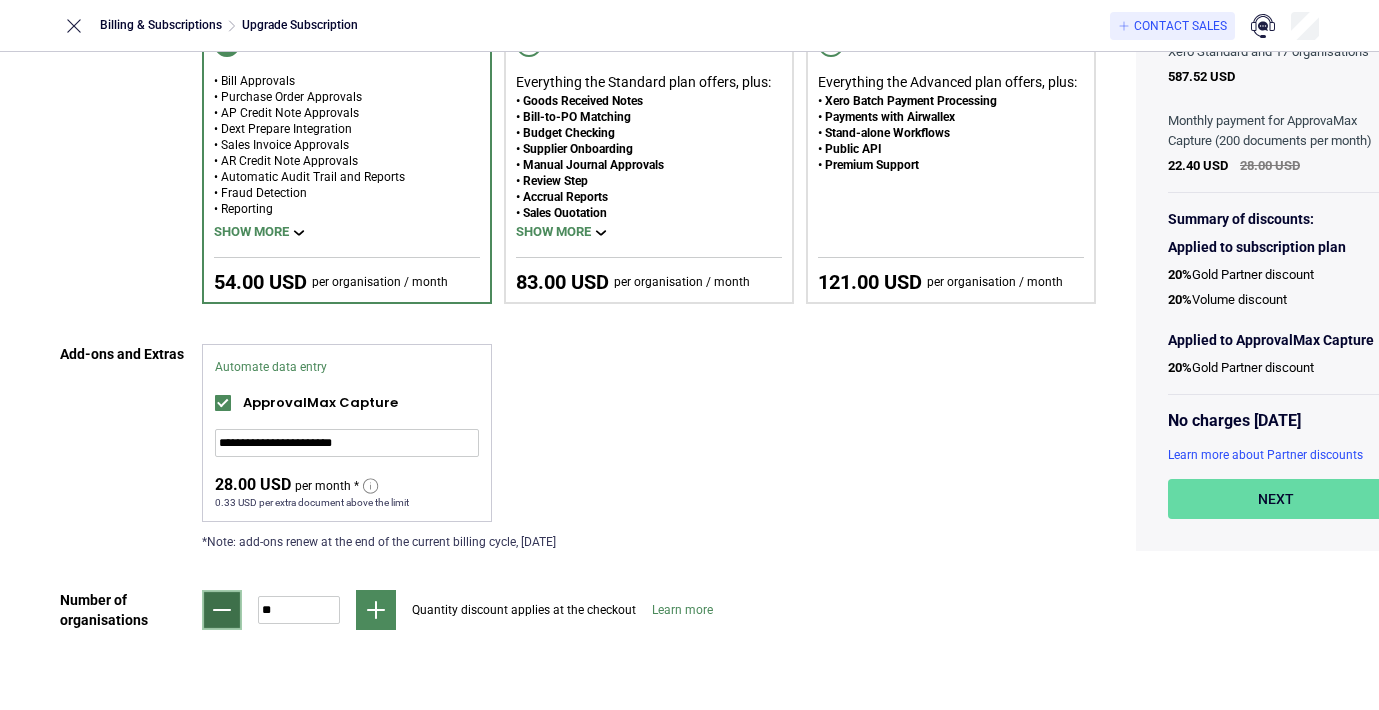 click at bounding box center [222, 610] 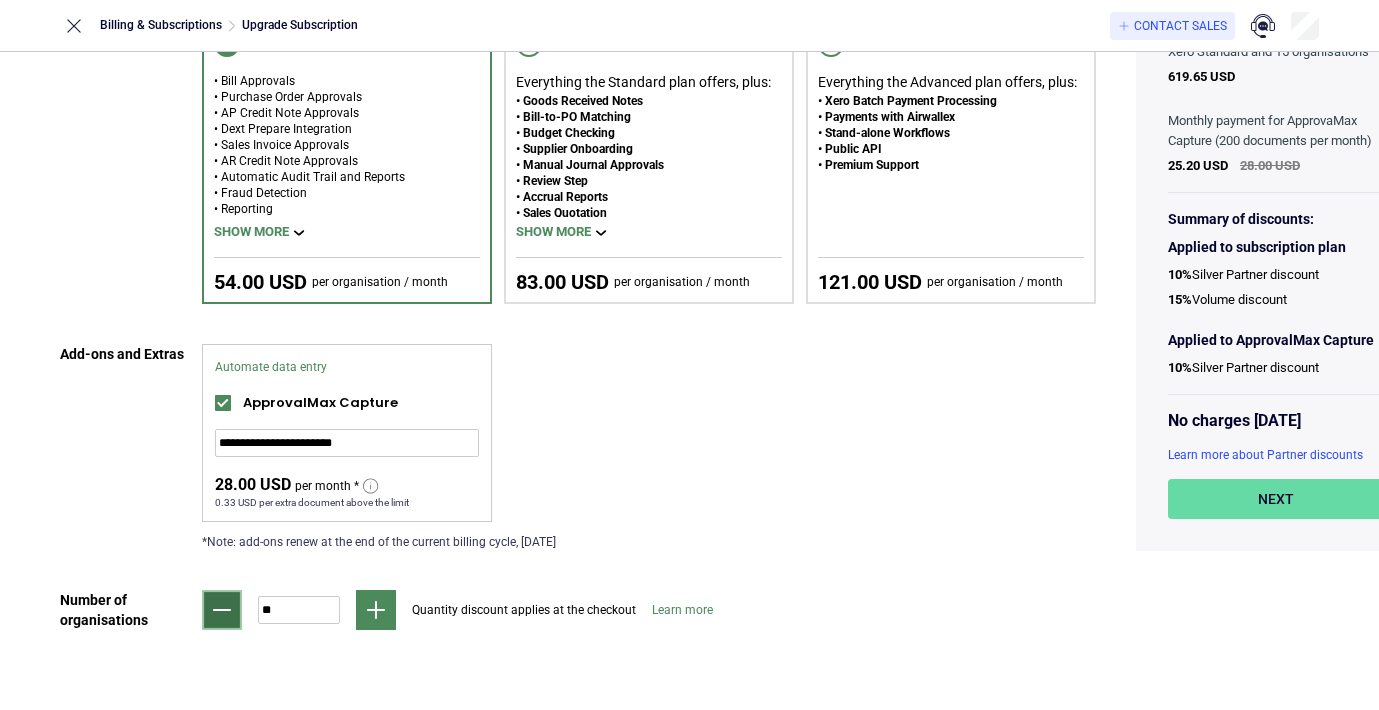 click at bounding box center [222, 610] 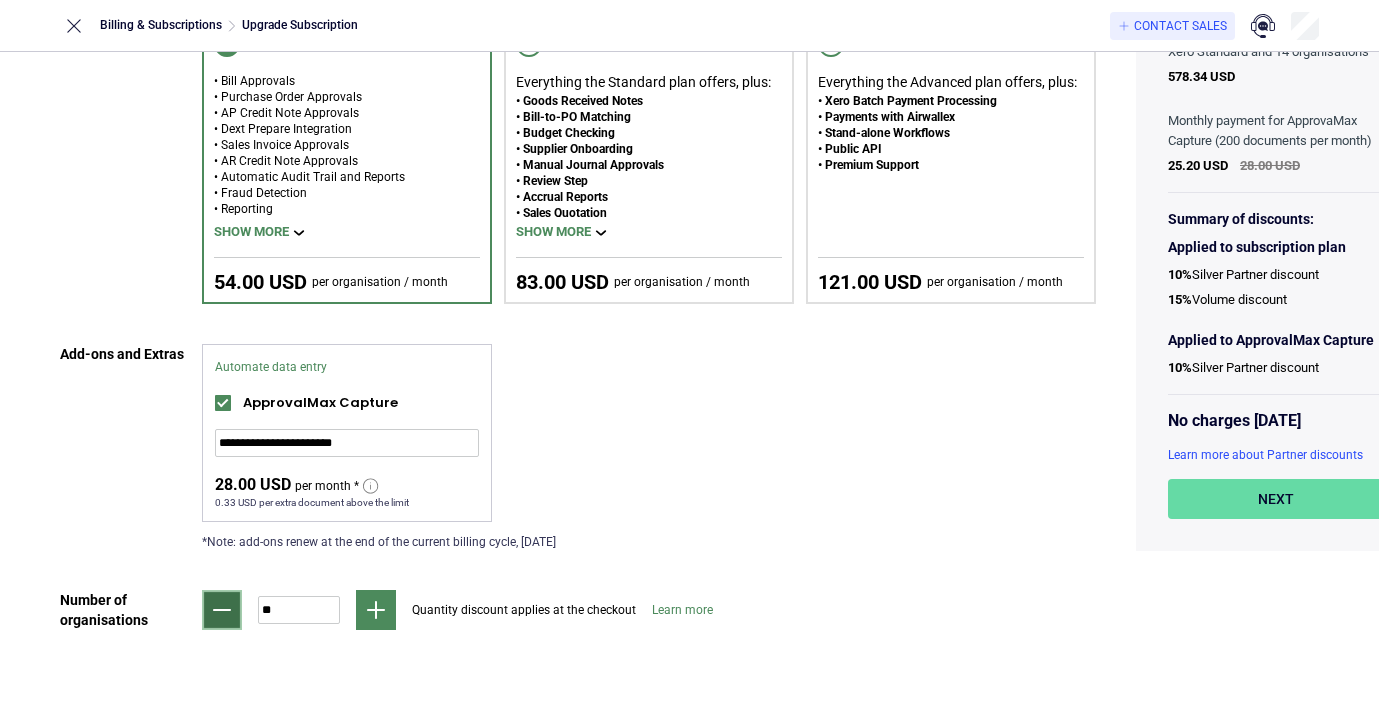 click at bounding box center [222, 610] 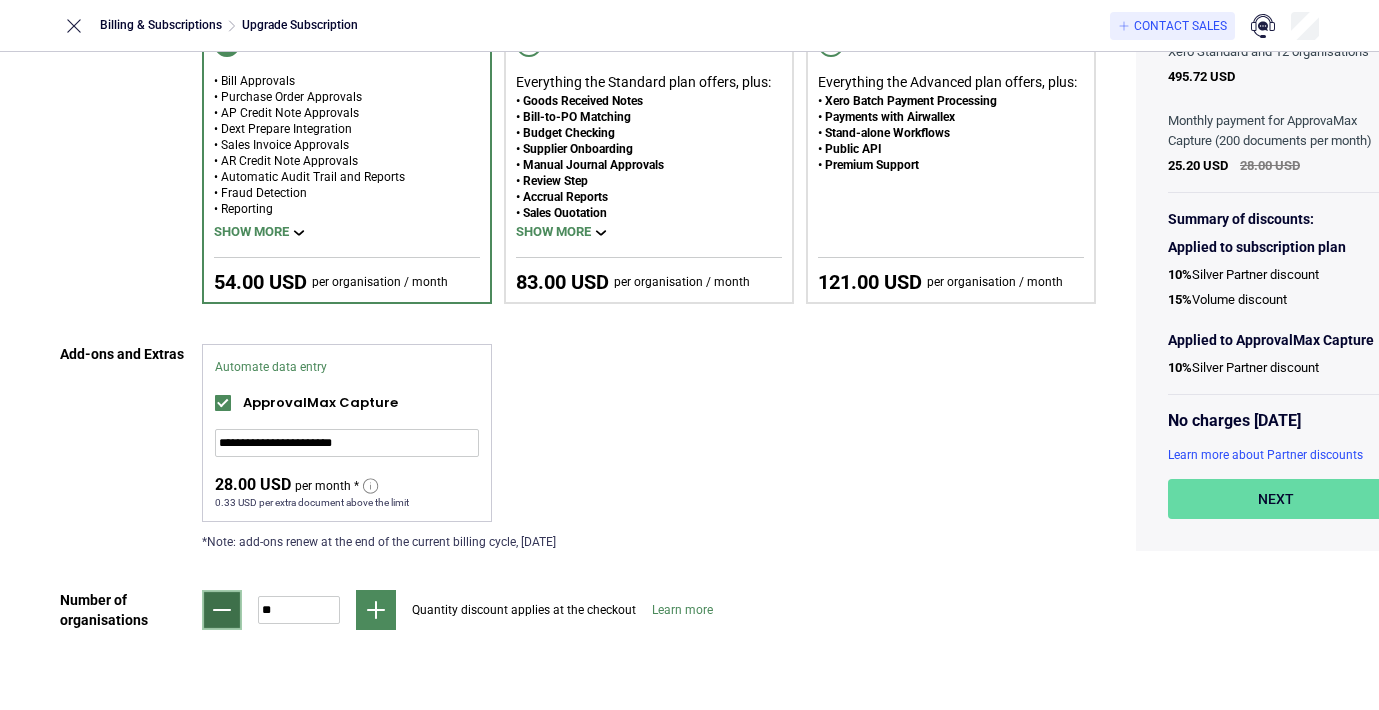 click at bounding box center [222, 610] 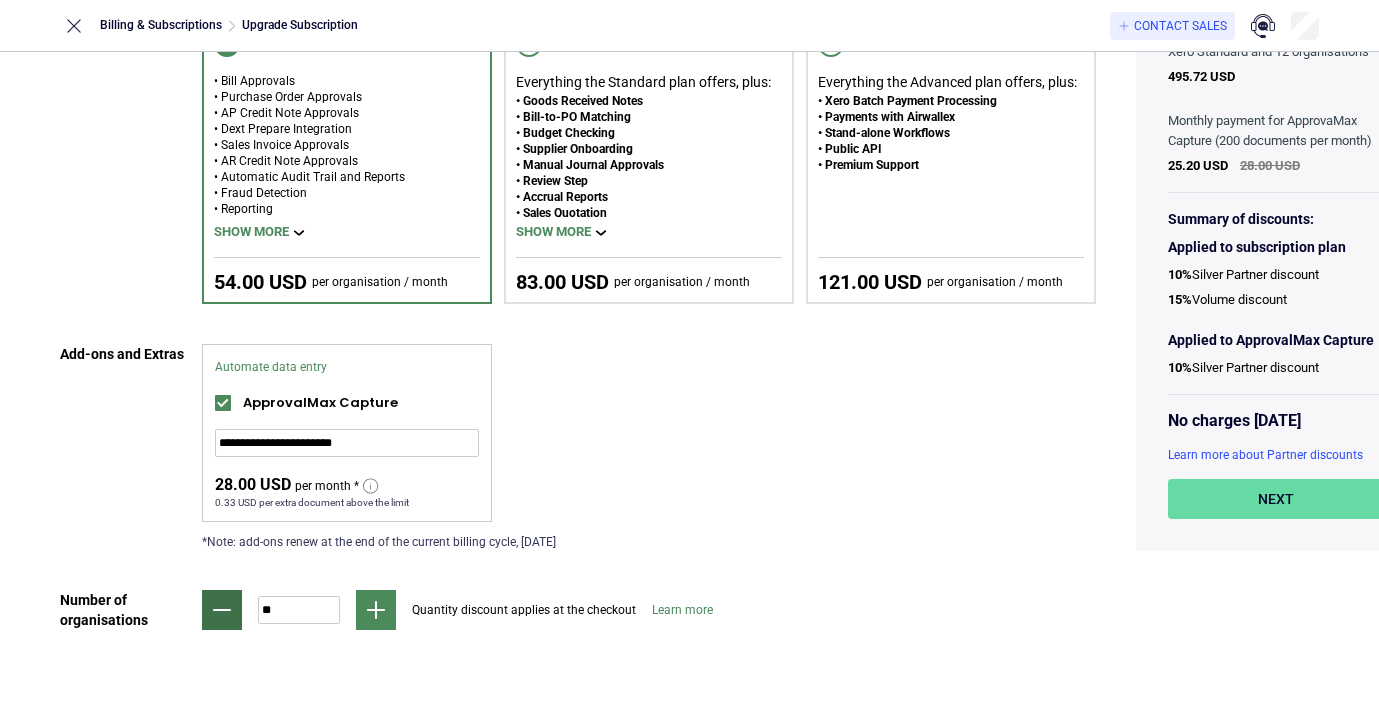 type on "**" 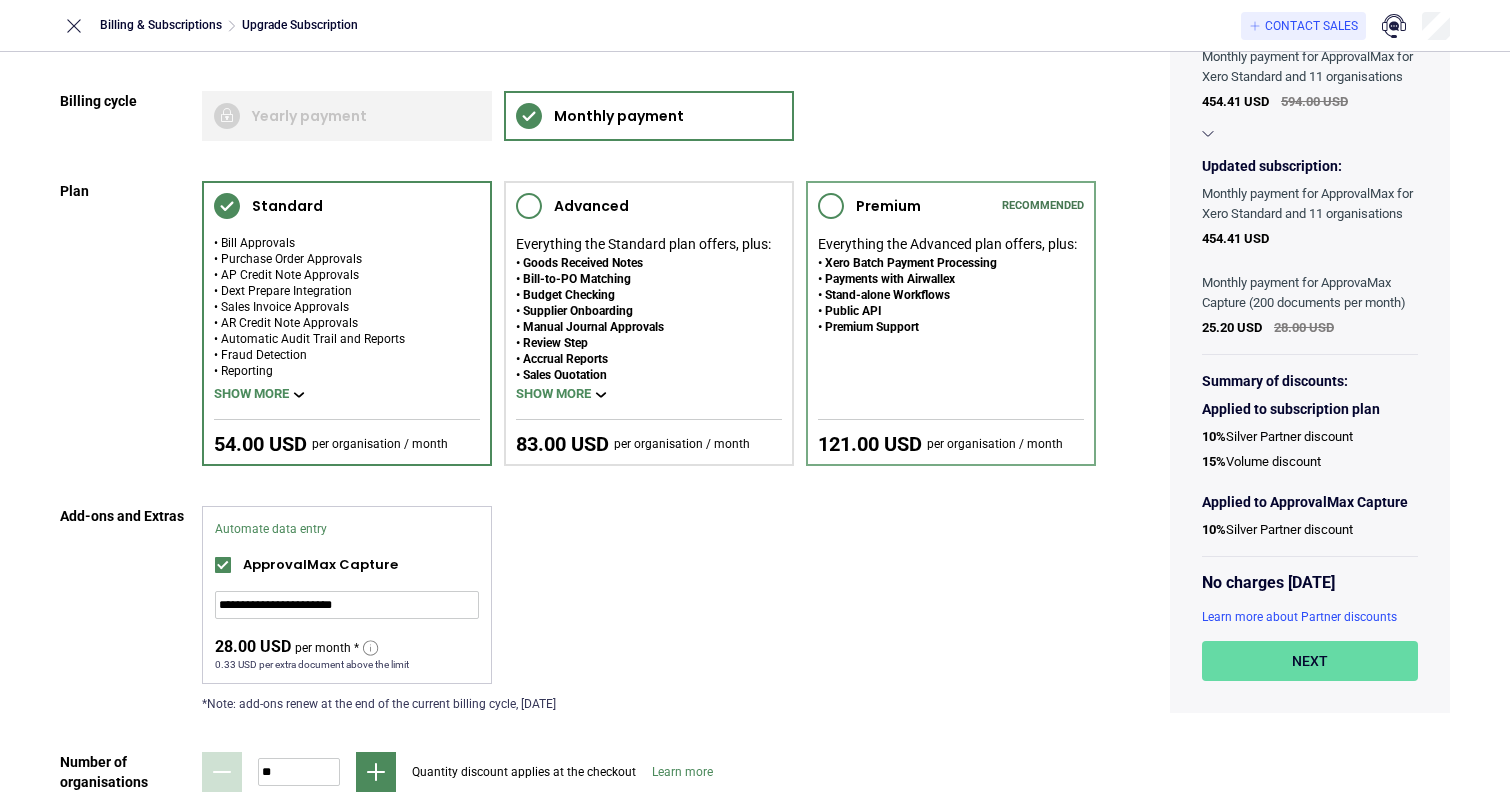 scroll, scrollTop: 34, scrollLeft: 0, axis: vertical 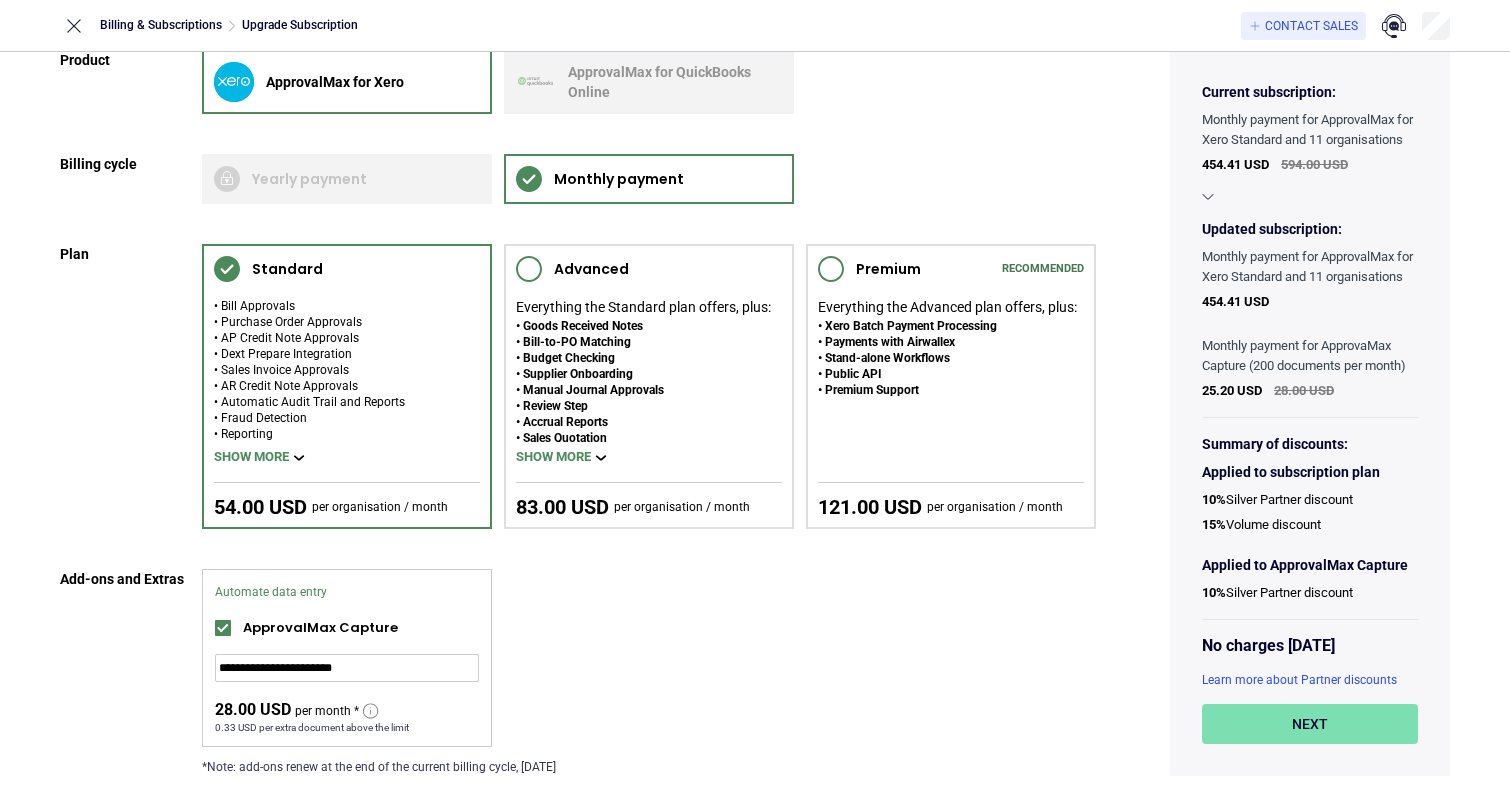 click on "Next" at bounding box center (1310, 724) 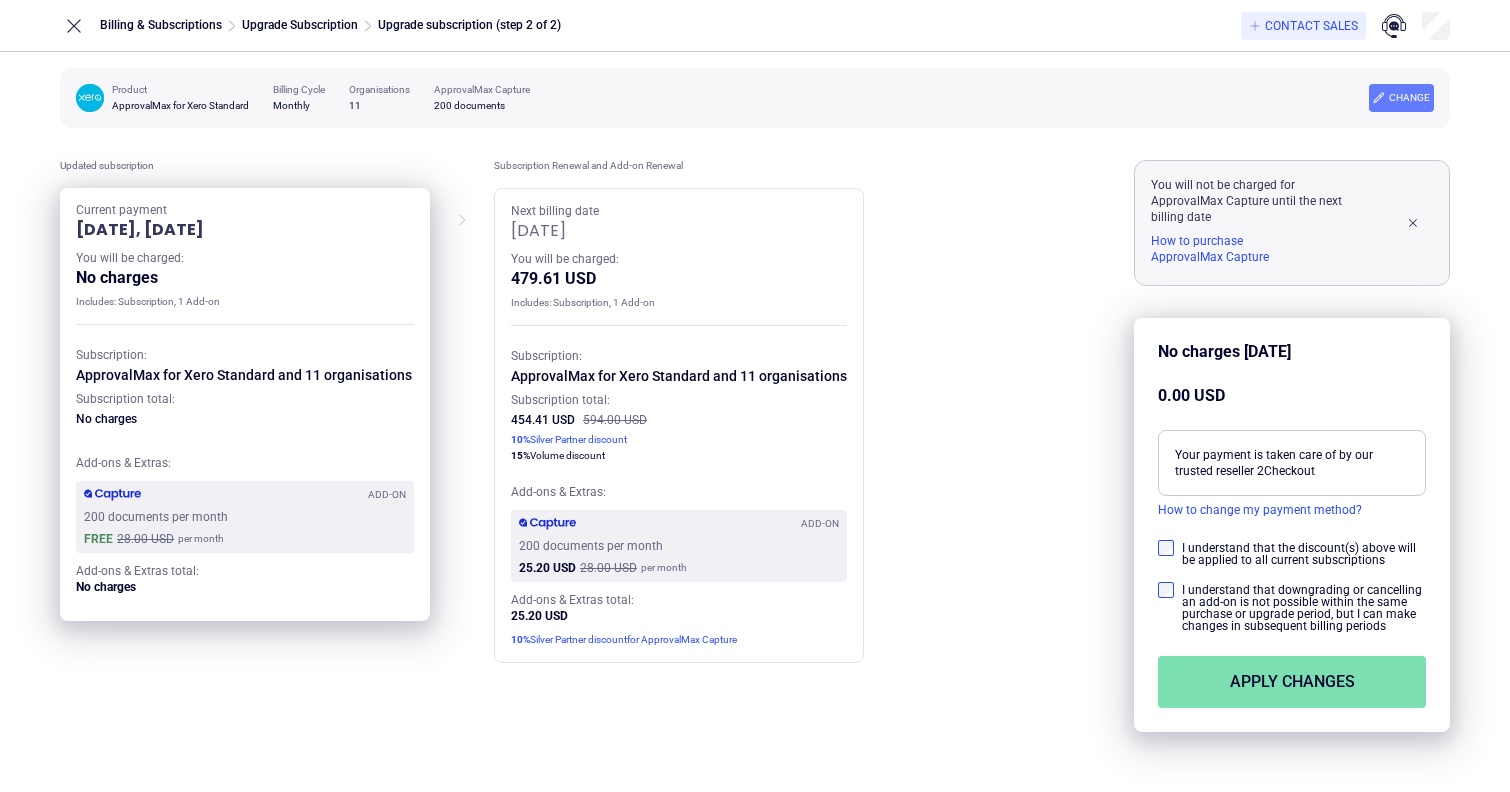 click on "Apply changes" at bounding box center (1292, 682) 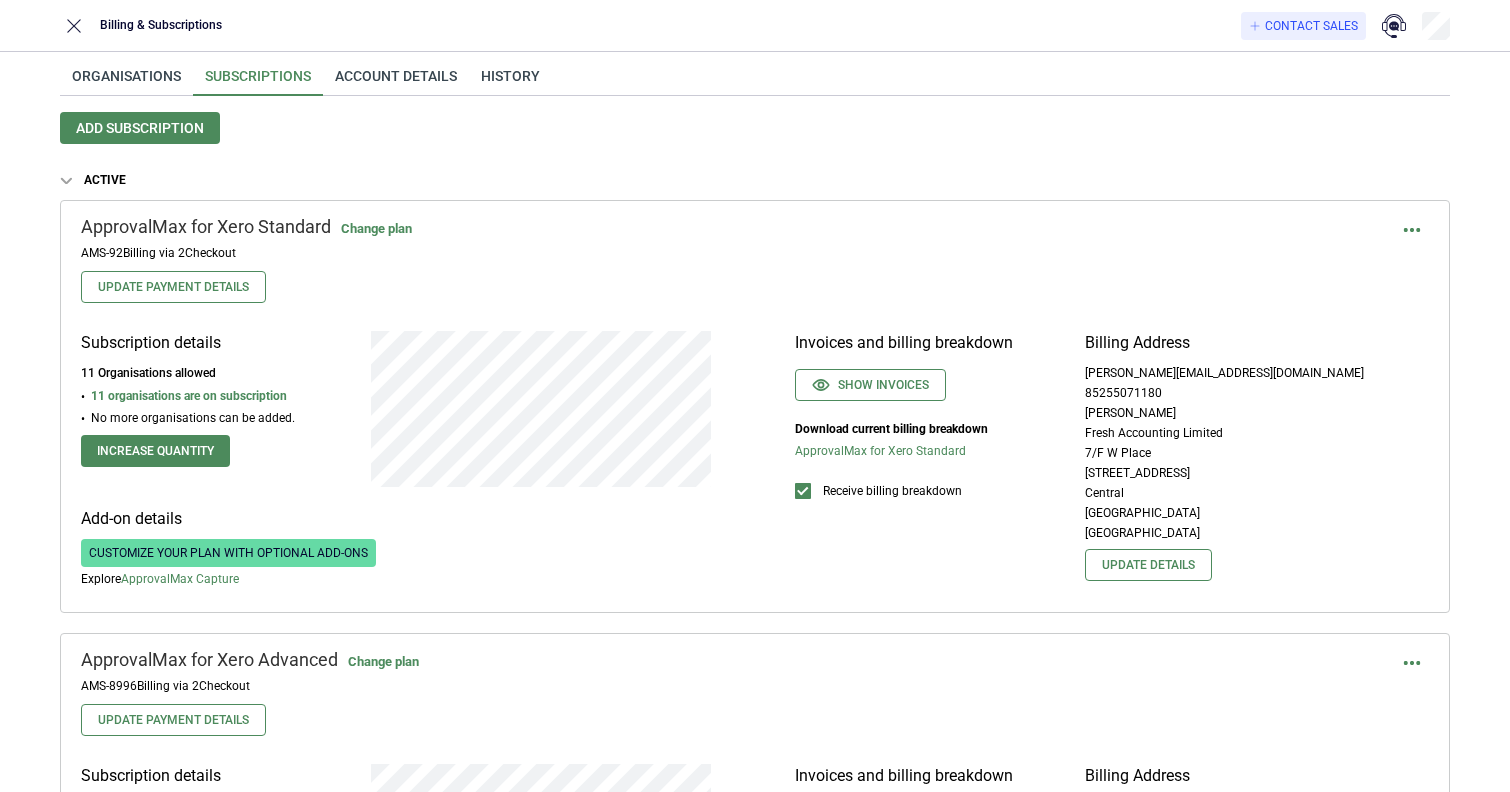 scroll, scrollTop: 0, scrollLeft: 0, axis: both 